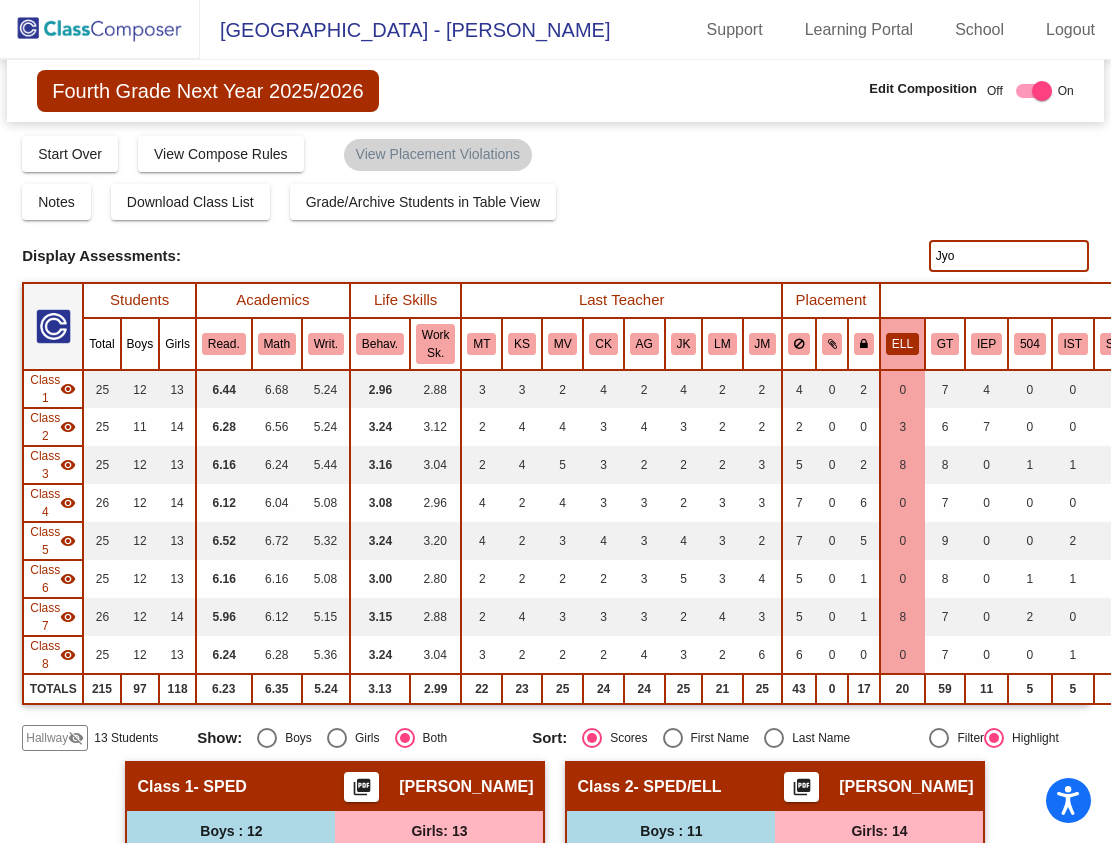 scroll, scrollTop: 0, scrollLeft: 0, axis: both 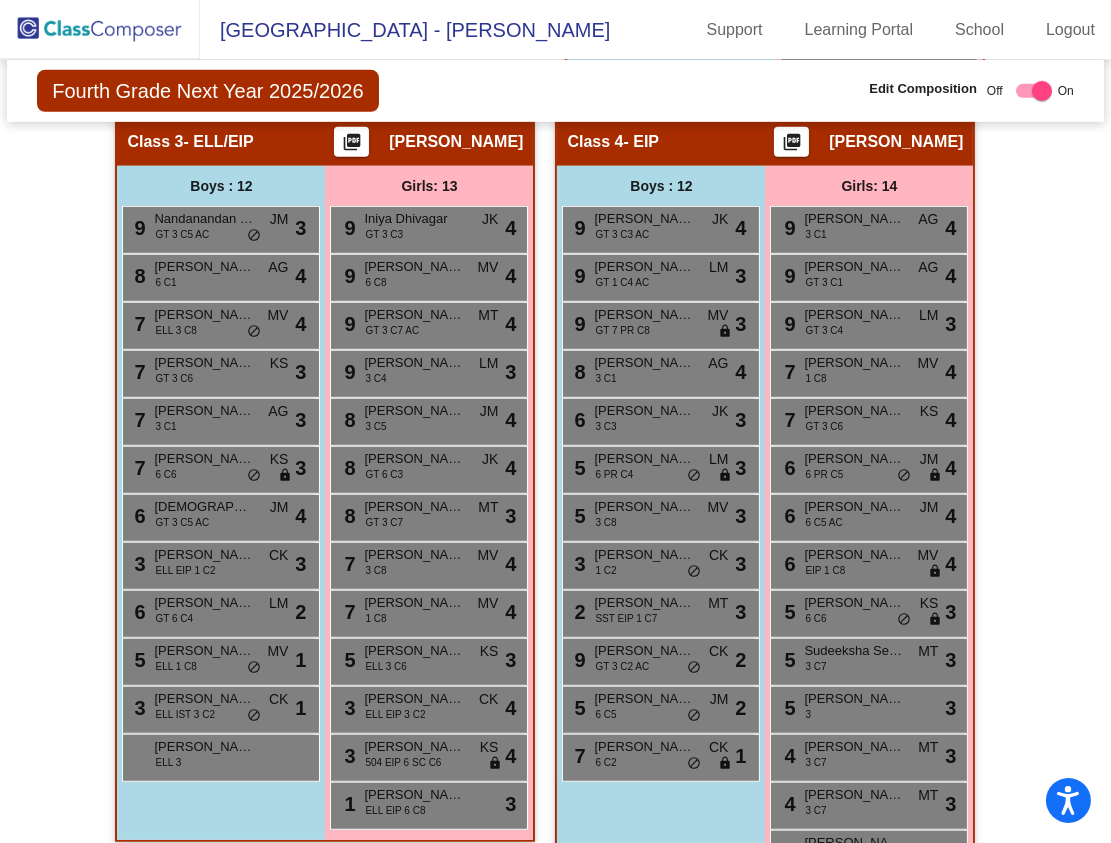 click 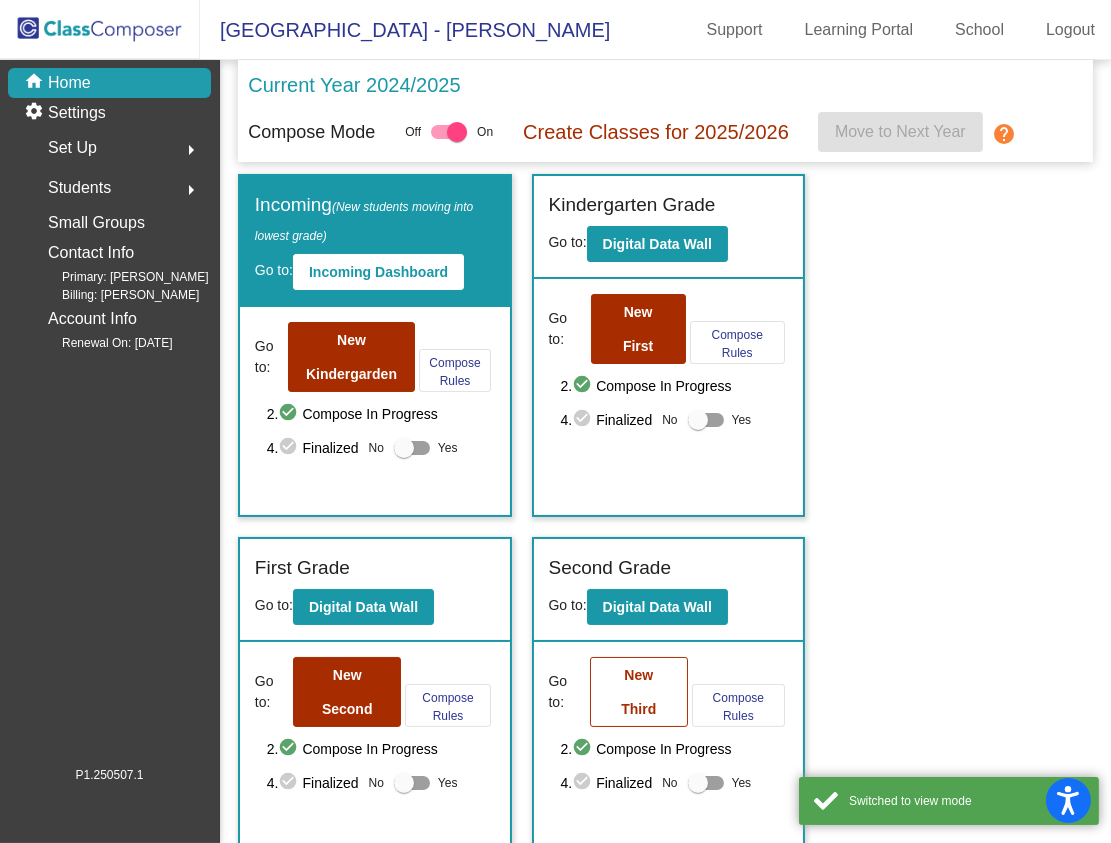 scroll, scrollTop: 465, scrollLeft: 0, axis: vertical 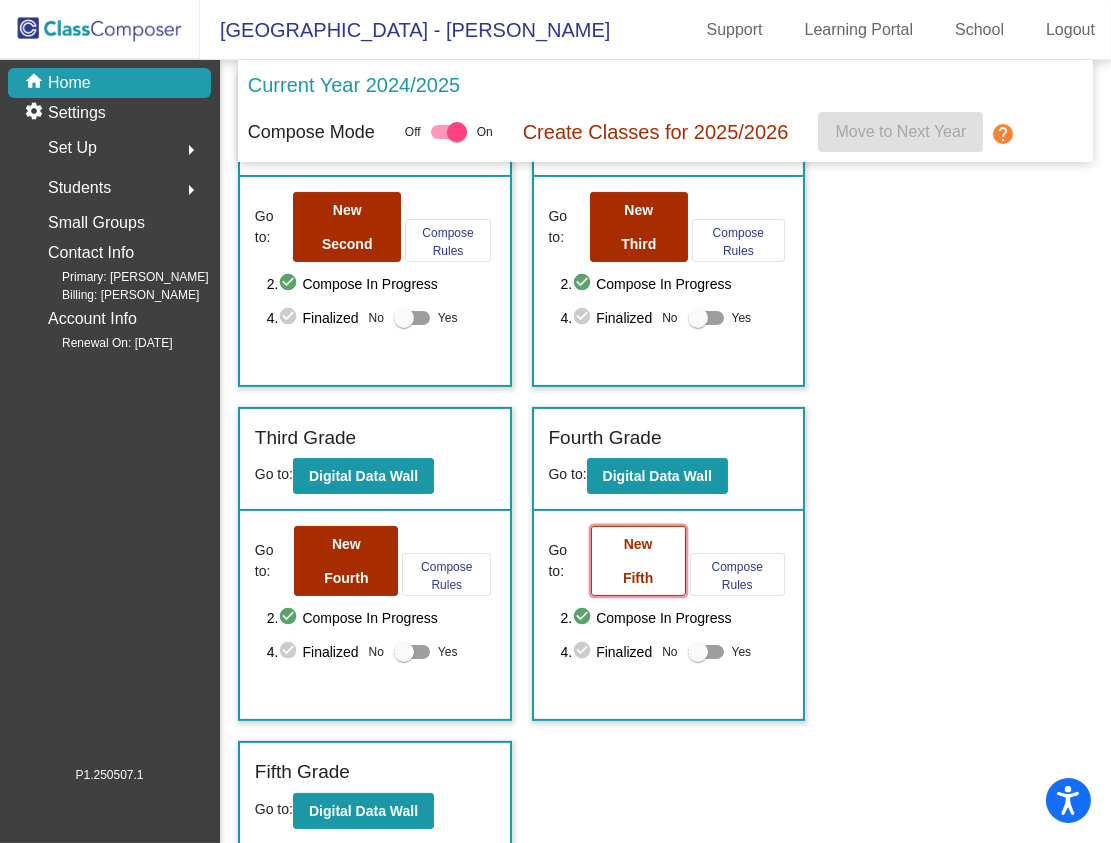 click on "New Fifth" 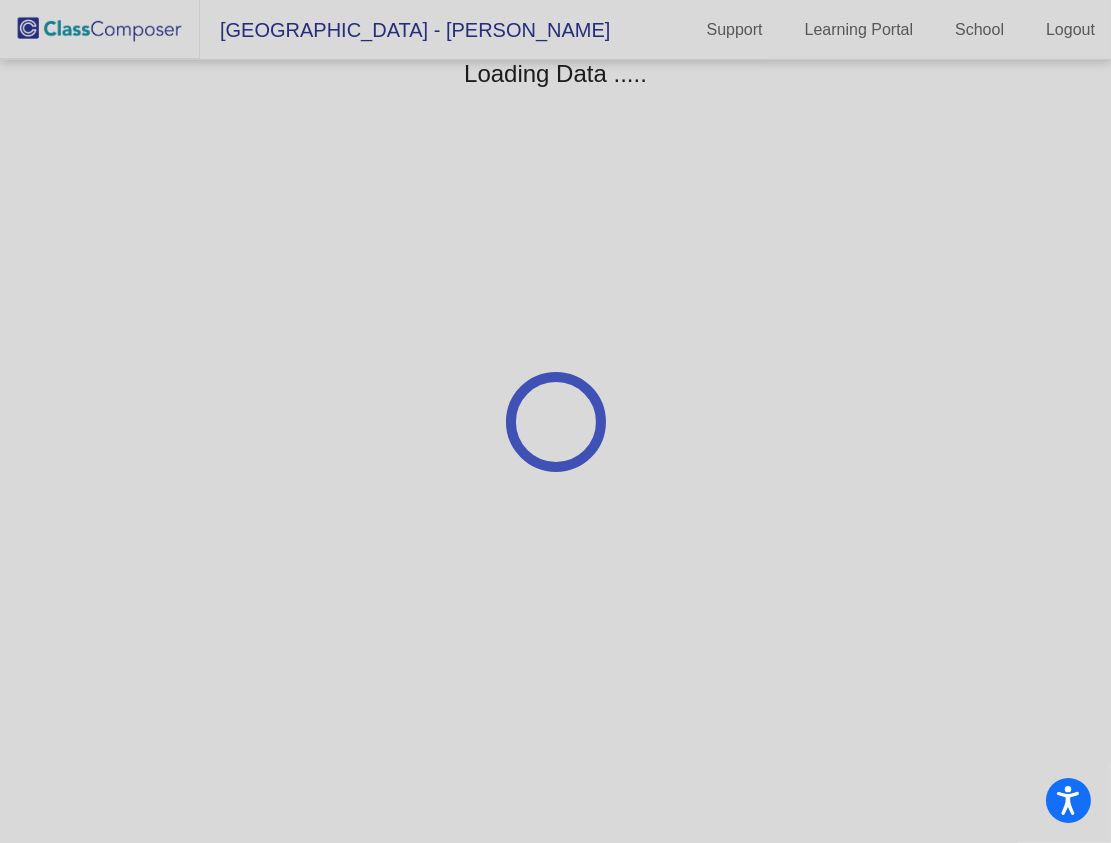 scroll, scrollTop: 0, scrollLeft: 0, axis: both 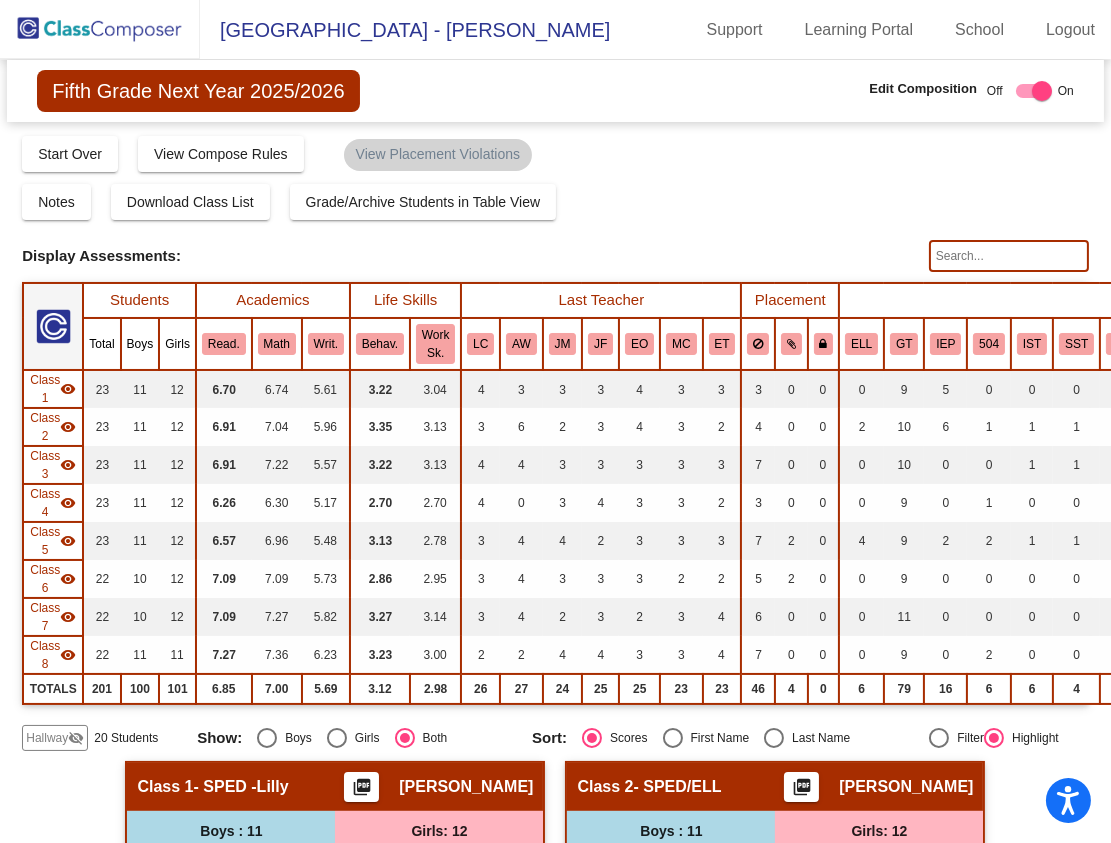 click on "Hallway" 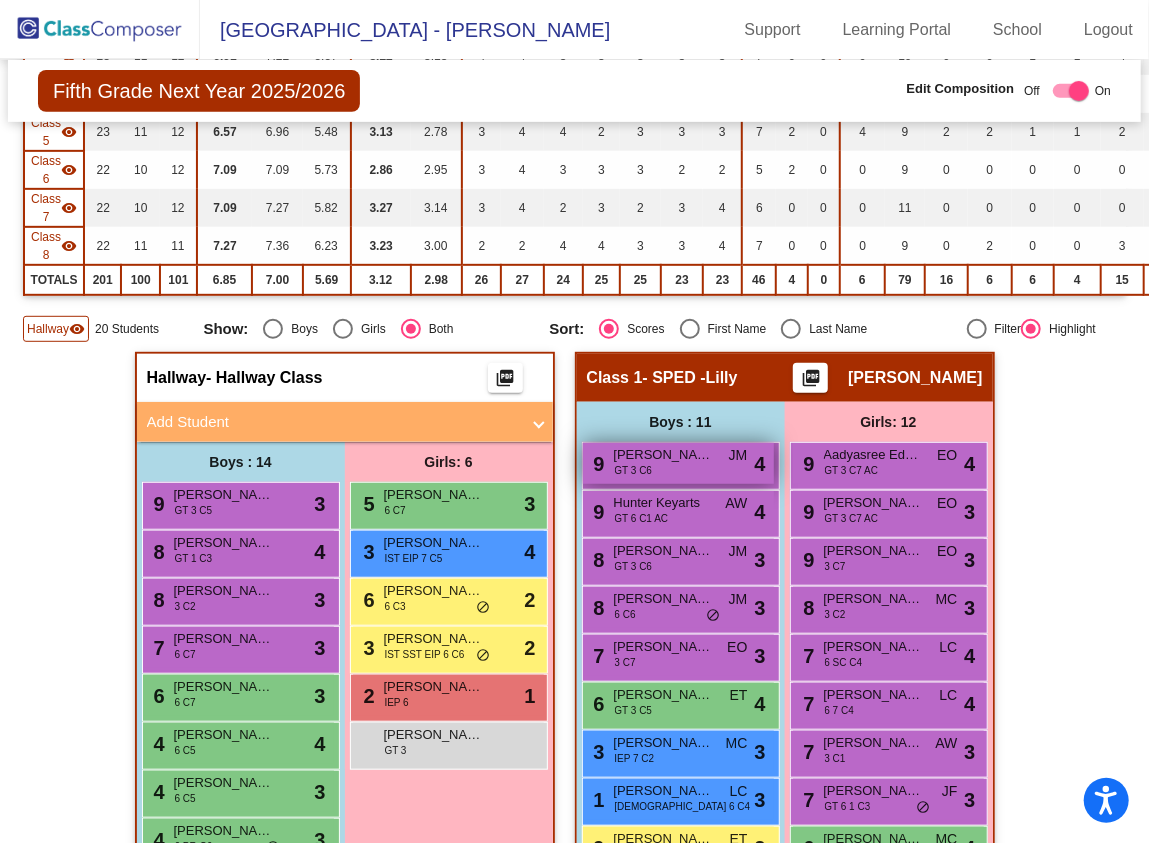 scroll, scrollTop: 0, scrollLeft: 0, axis: both 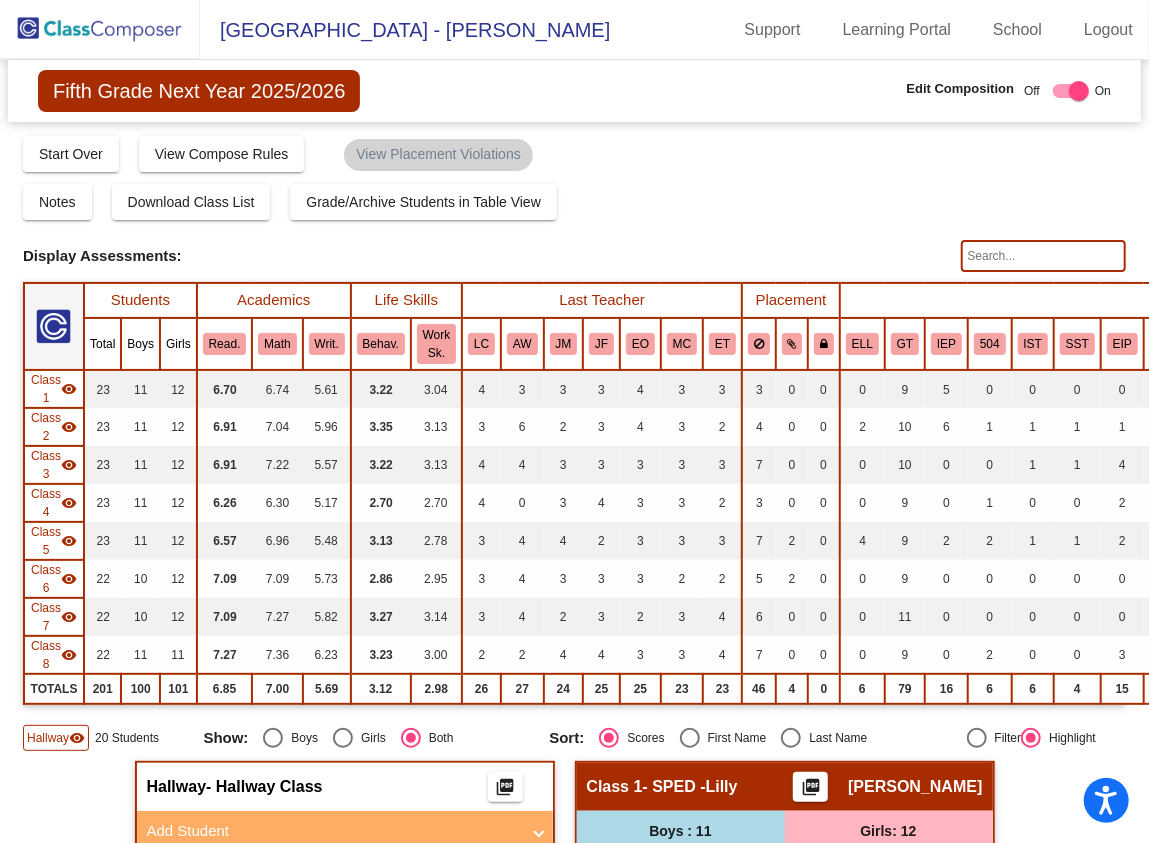 click 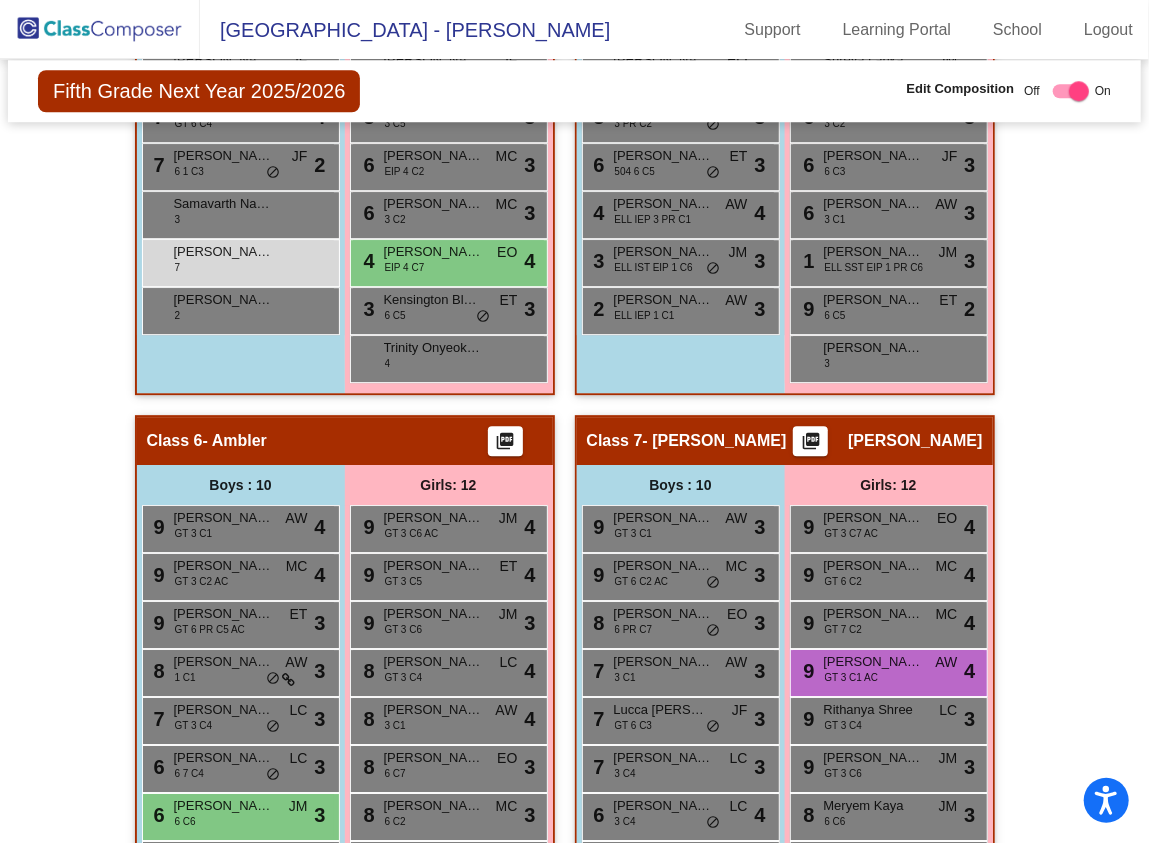 scroll, scrollTop: 2601, scrollLeft: 0, axis: vertical 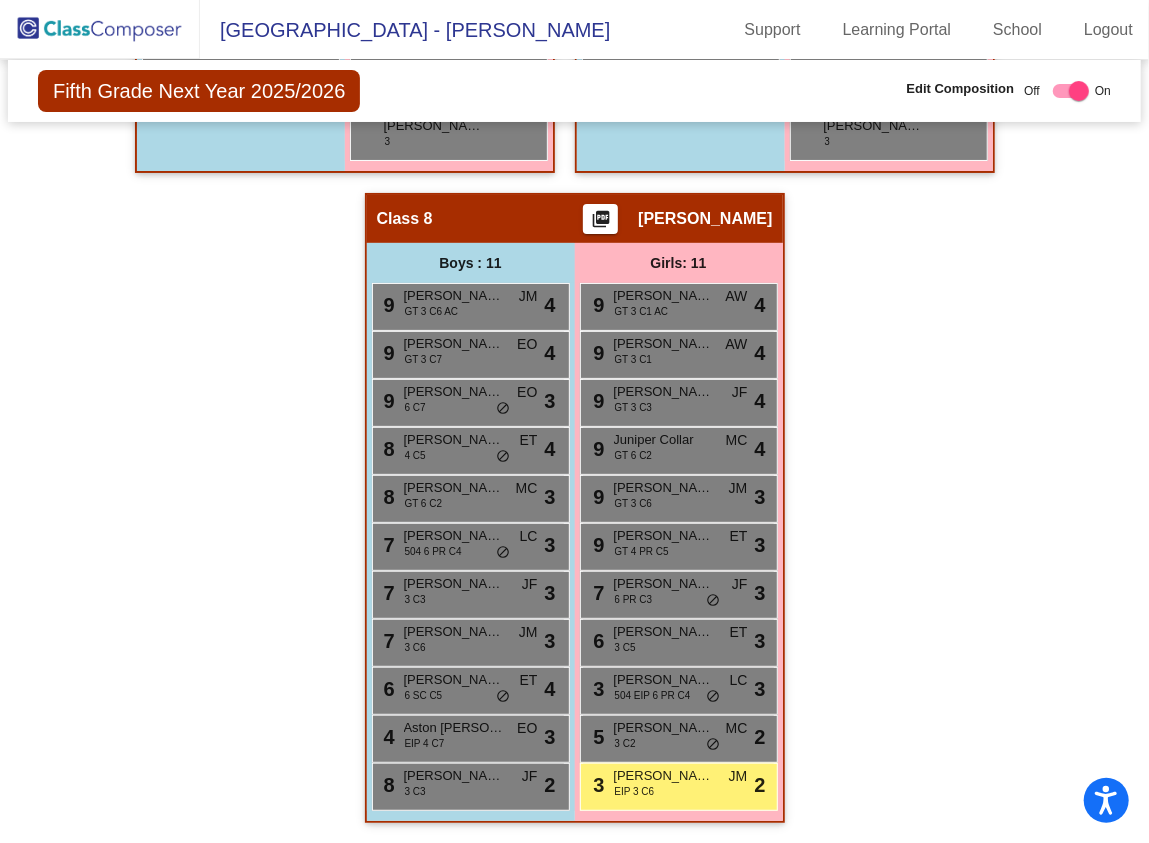 drag, startPoint x: 922, startPoint y: 670, endPoint x: 856, endPoint y: 791, distance: 137.8296 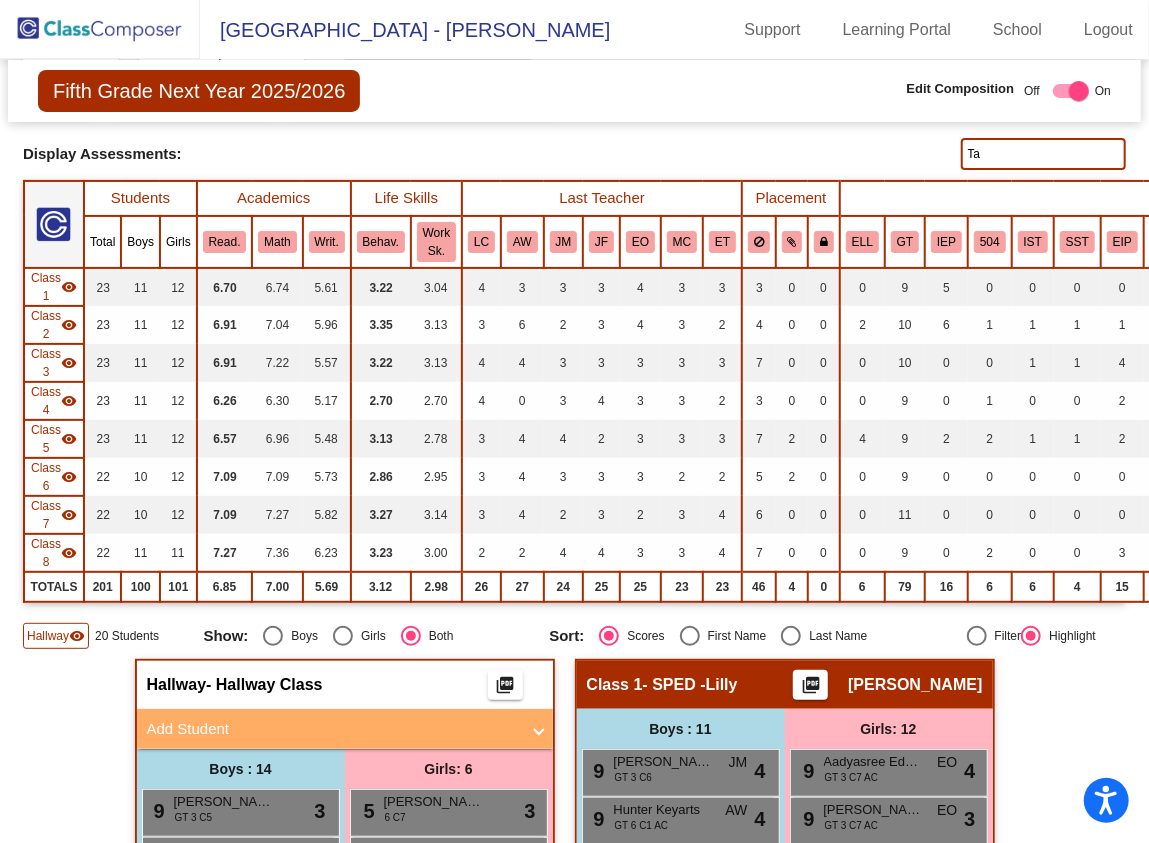 scroll, scrollTop: 0, scrollLeft: 0, axis: both 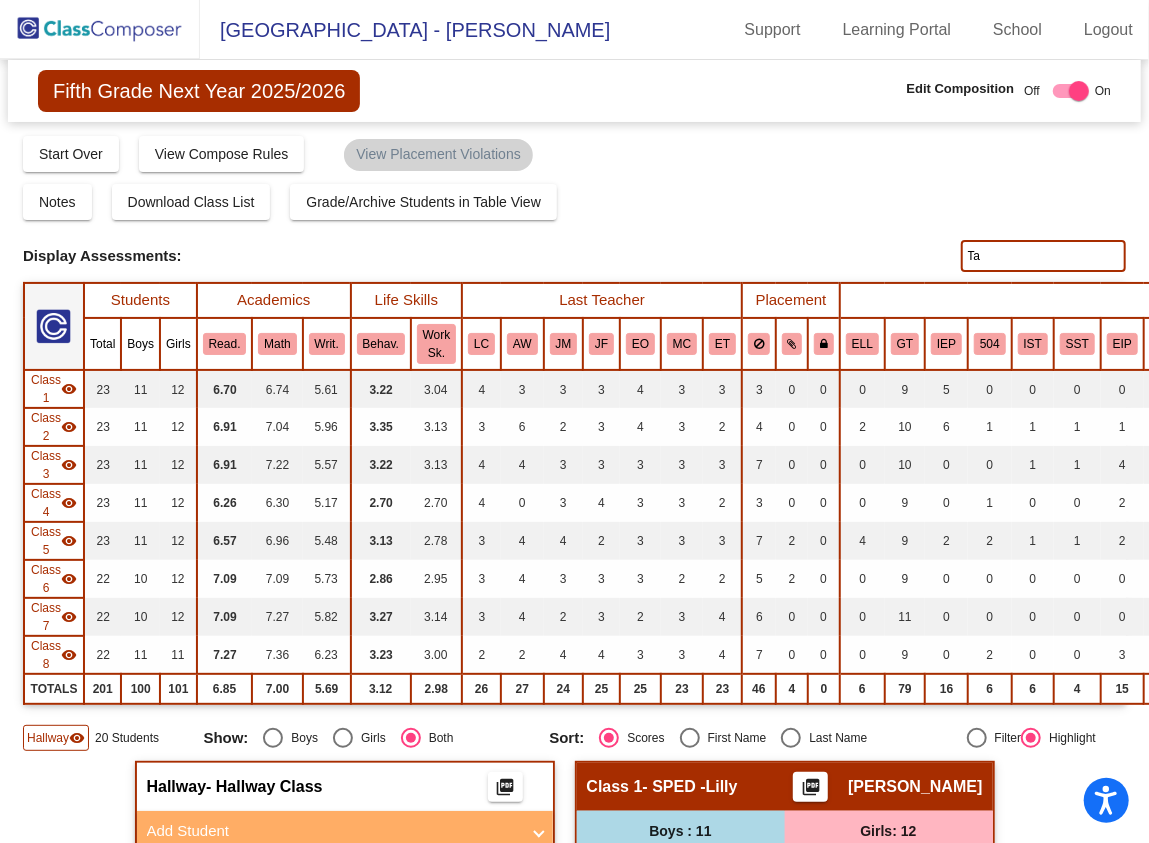 drag, startPoint x: 1028, startPoint y: 256, endPoint x: 937, endPoint y: 247, distance: 91.44397 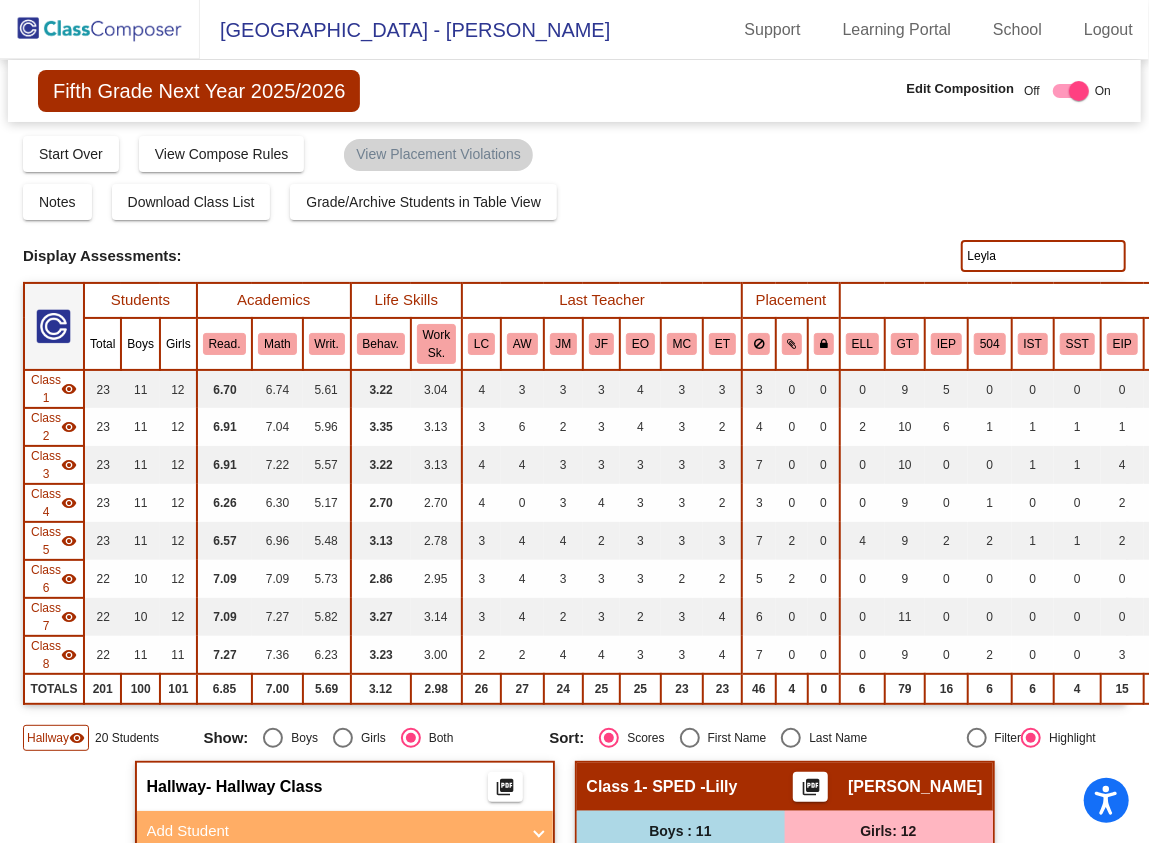 type on "Leyla" 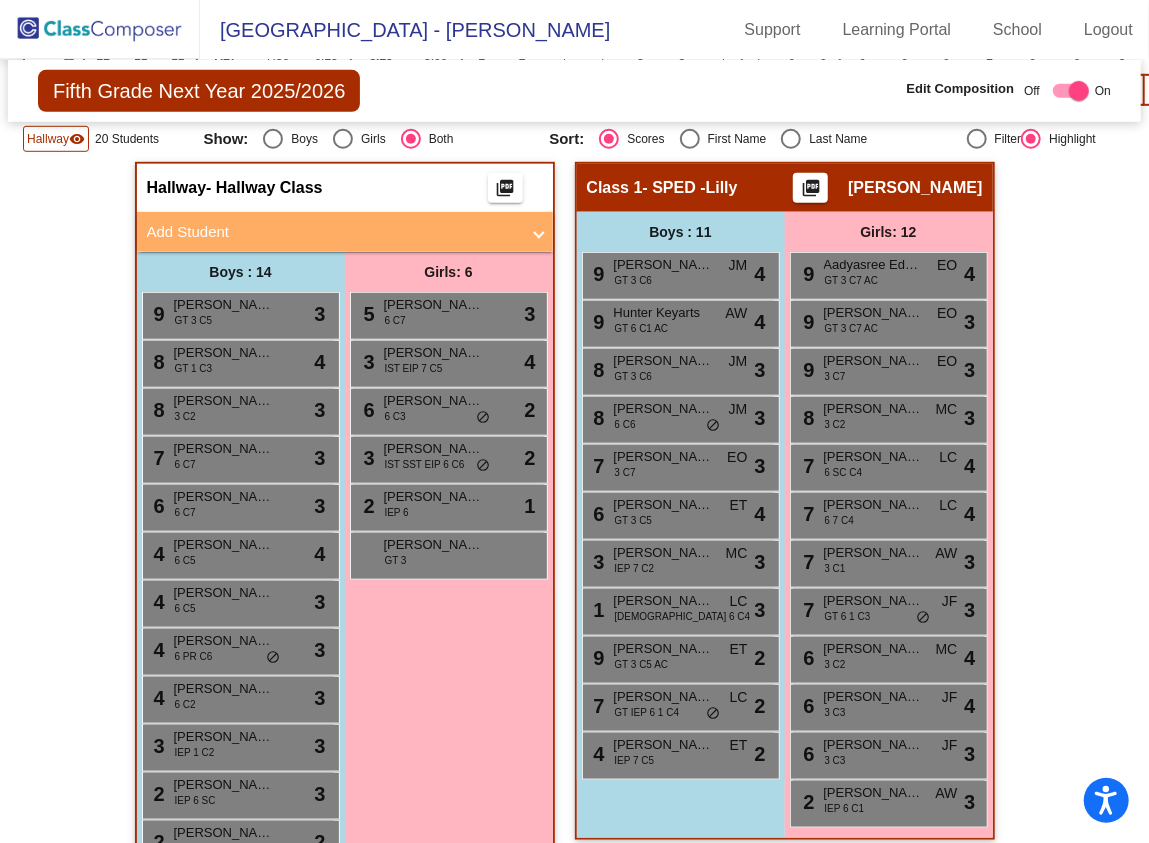 scroll, scrollTop: 597, scrollLeft: 0, axis: vertical 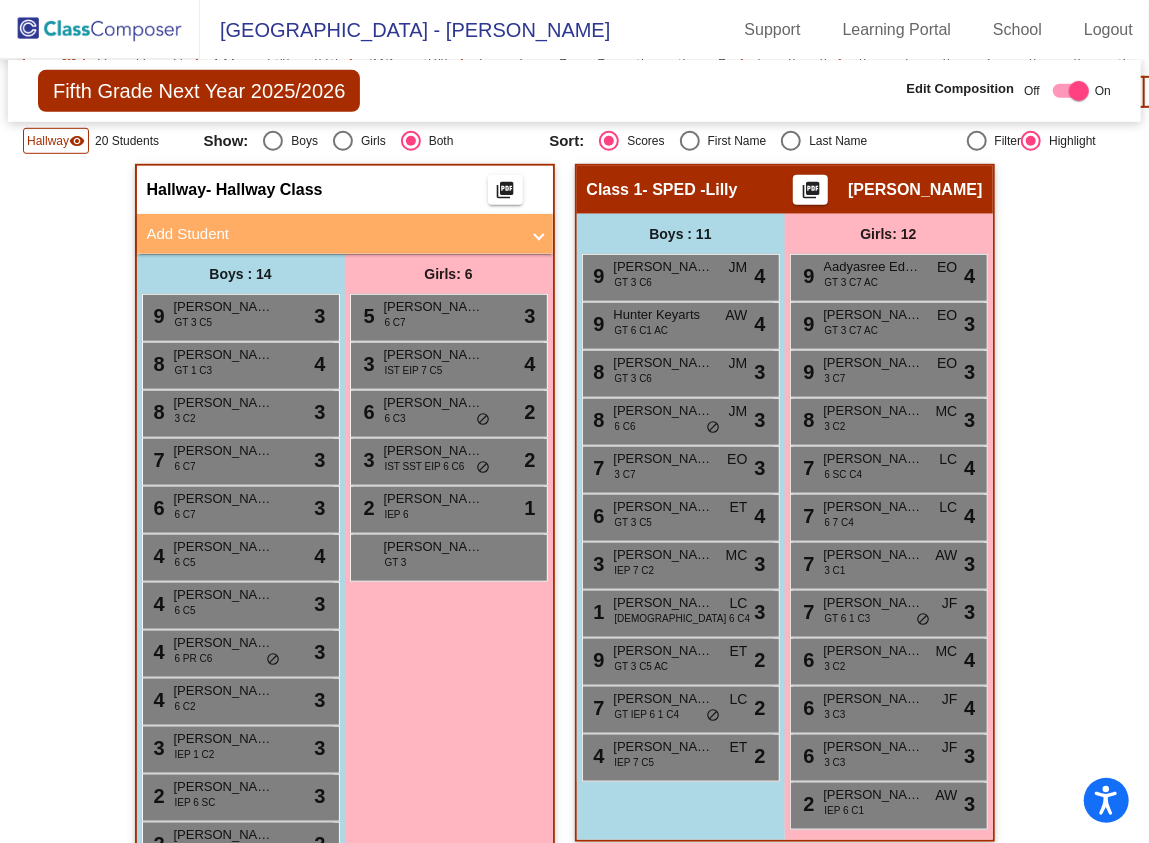 click 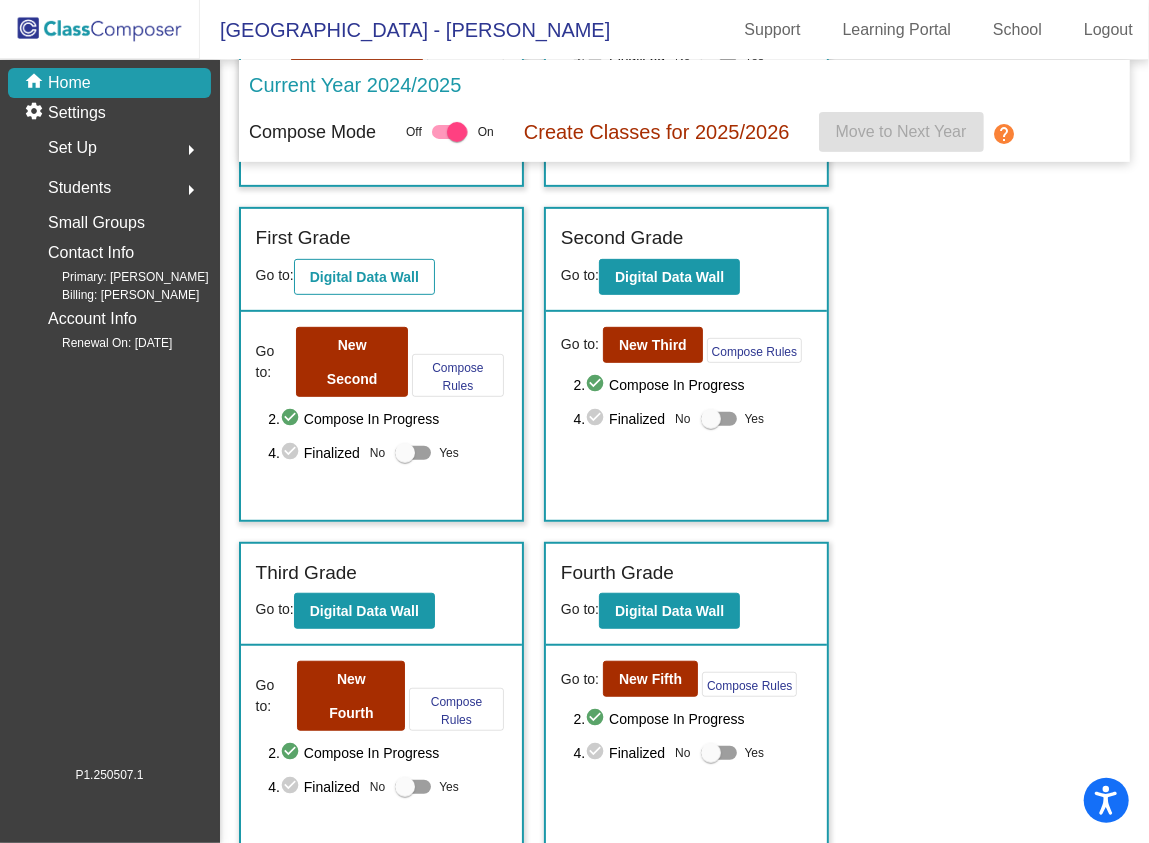 scroll, scrollTop: 343, scrollLeft: 0, axis: vertical 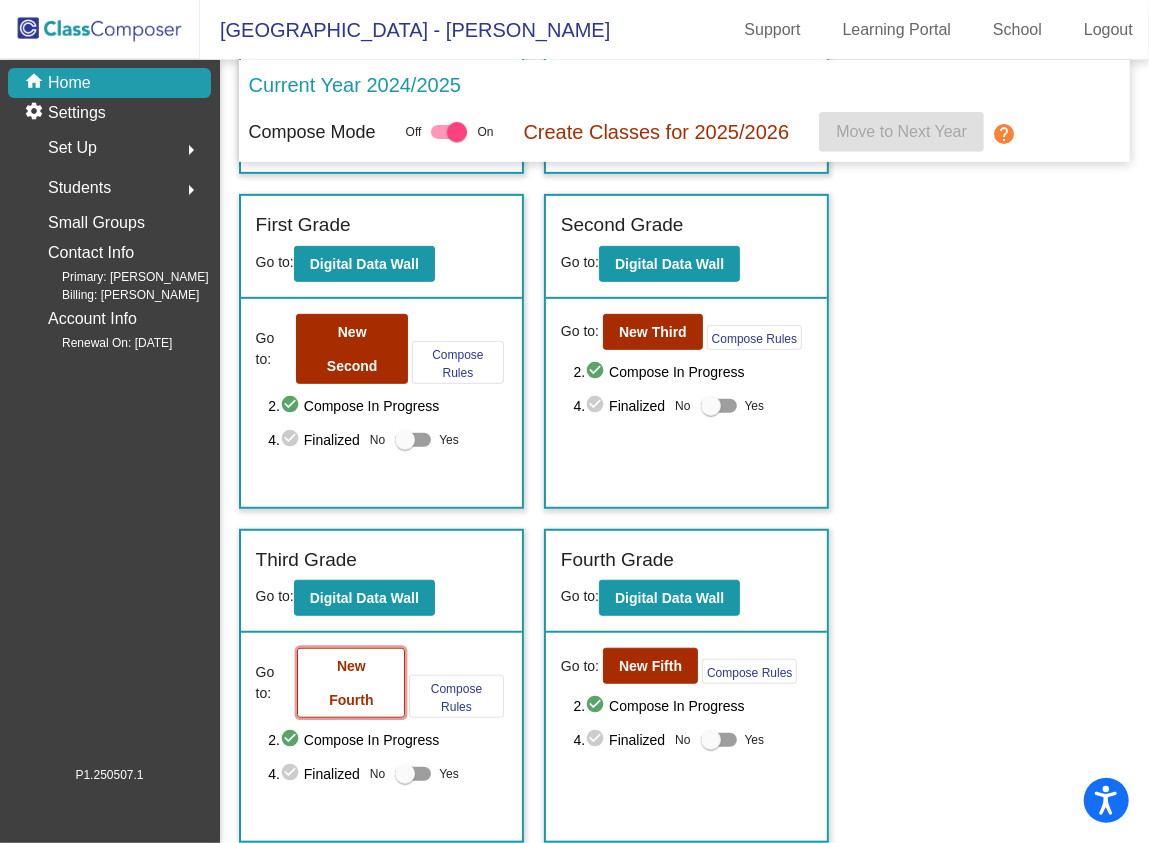 click on "New Fourth" 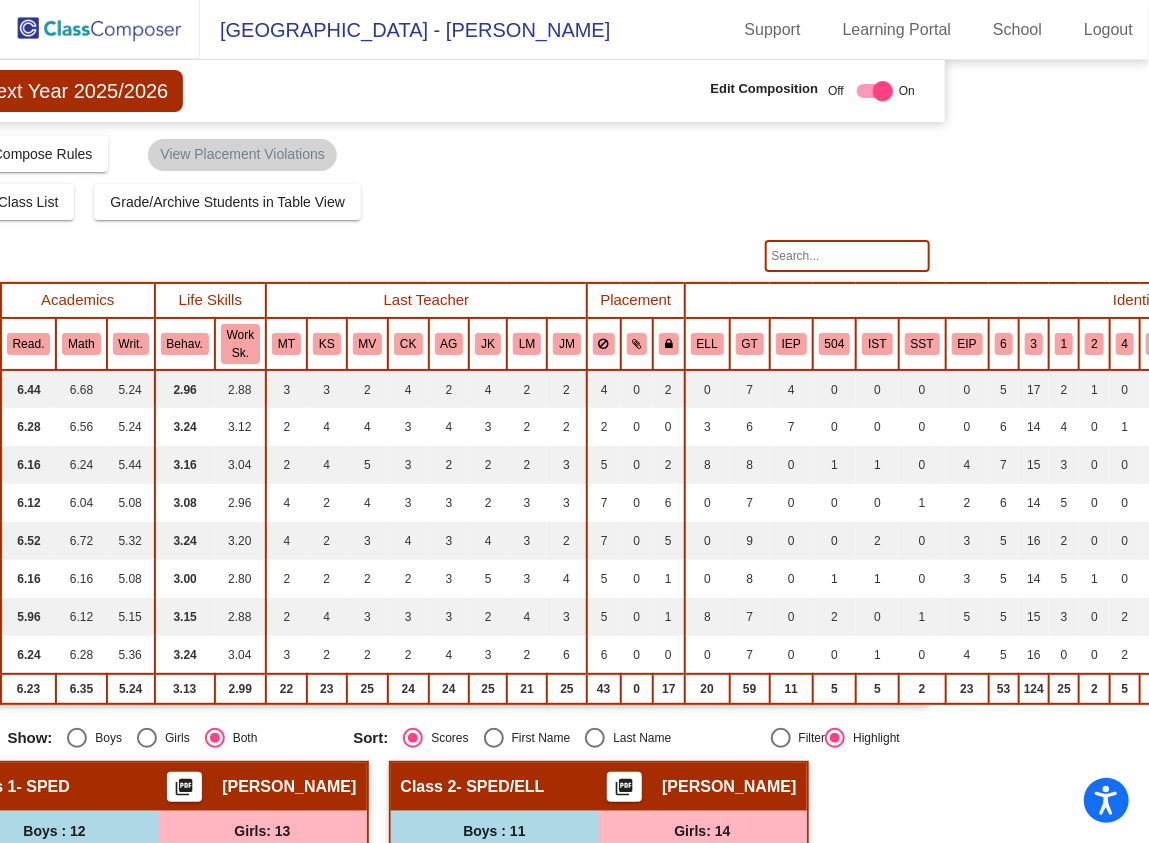 scroll, scrollTop: 0, scrollLeft: 197, axis: horizontal 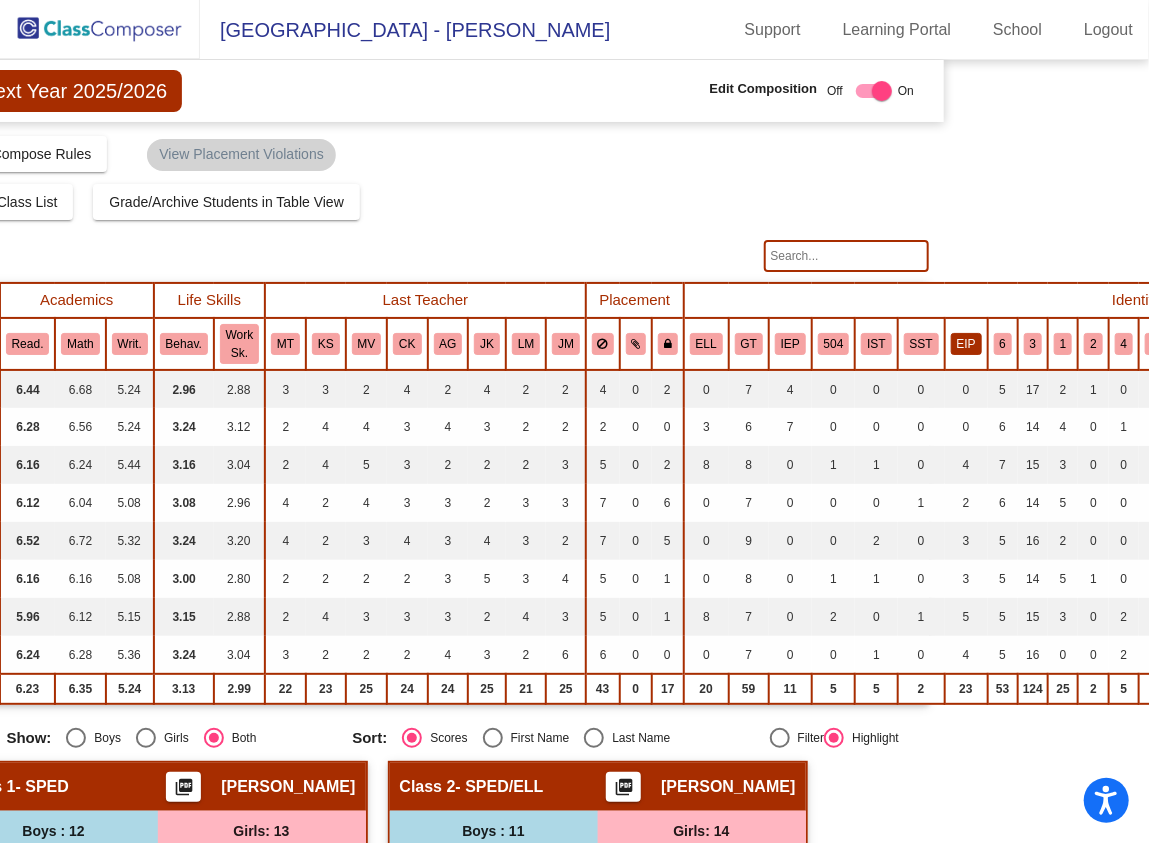 click on "EIP" 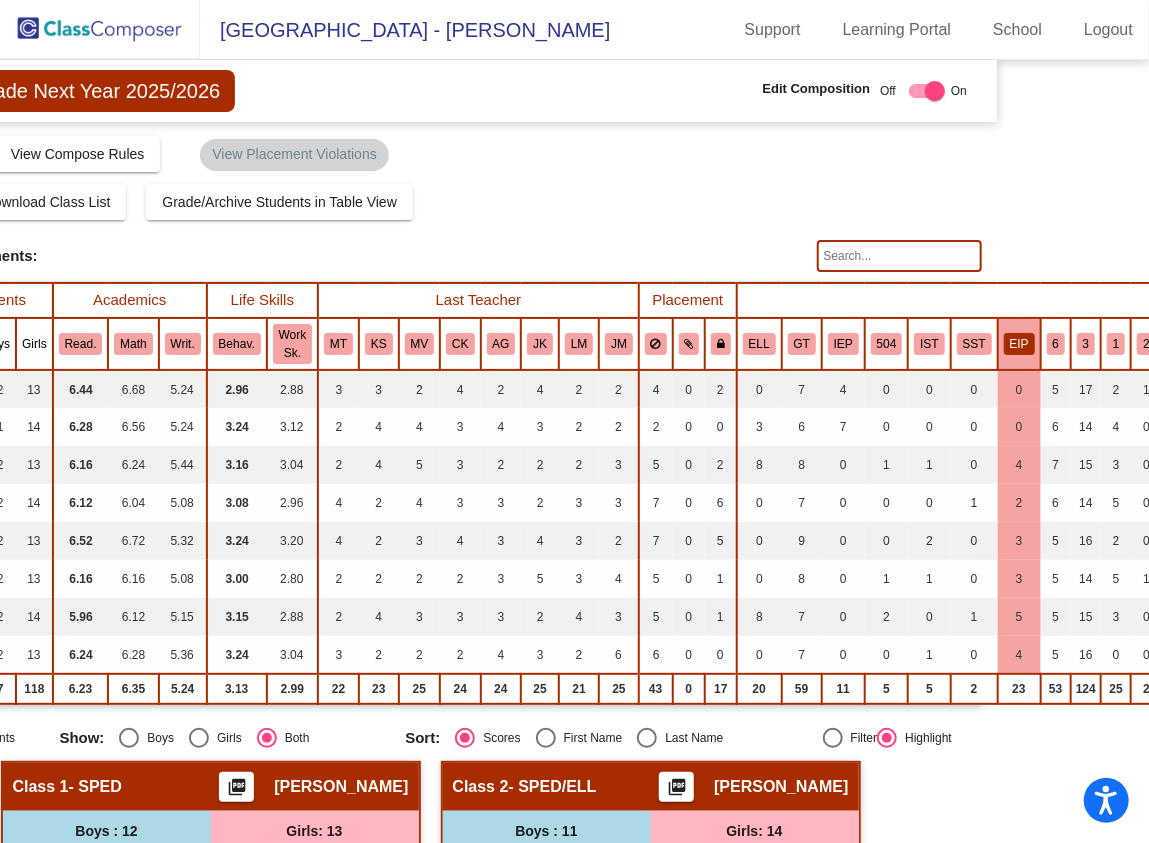 scroll, scrollTop: 0, scrollLeft: 640, axis: horizontal 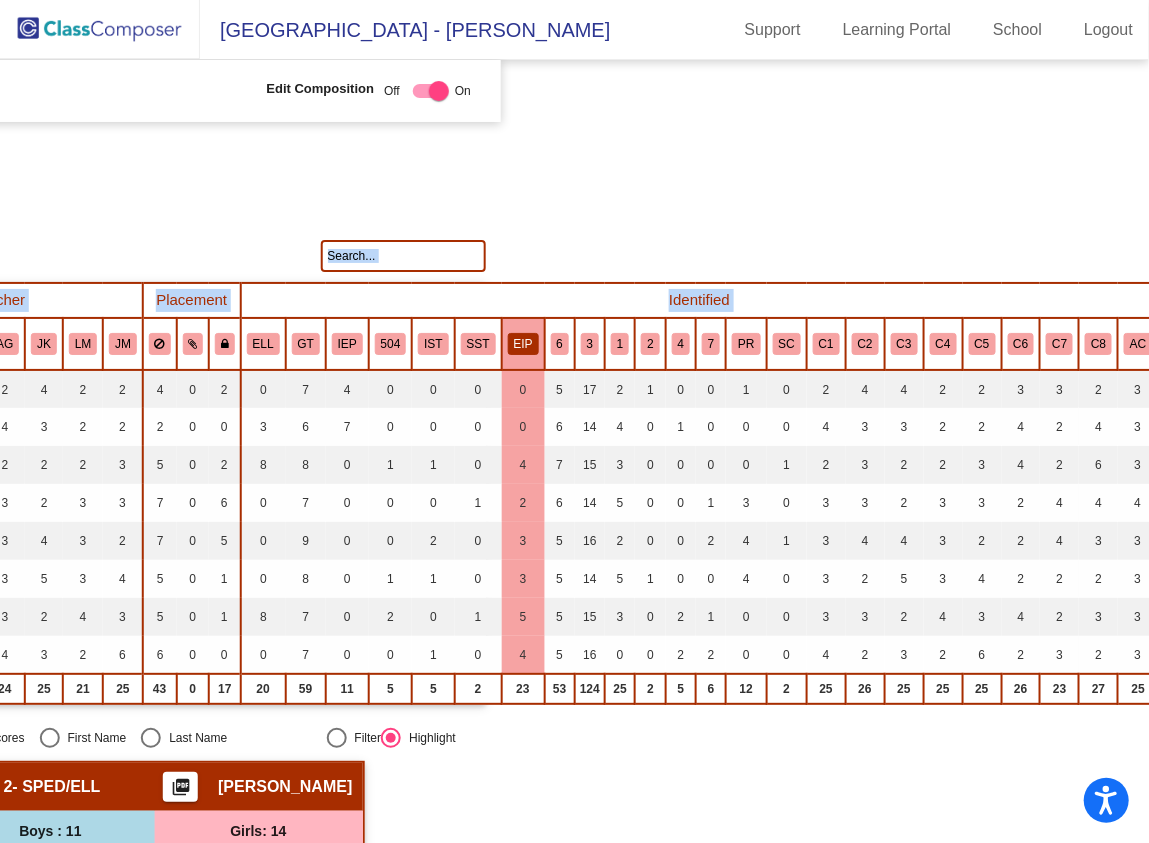 drag, startPoint x: 228, startPoint y: 192, endPoint x: 507, endPoint y: 332, distance: 312.1554 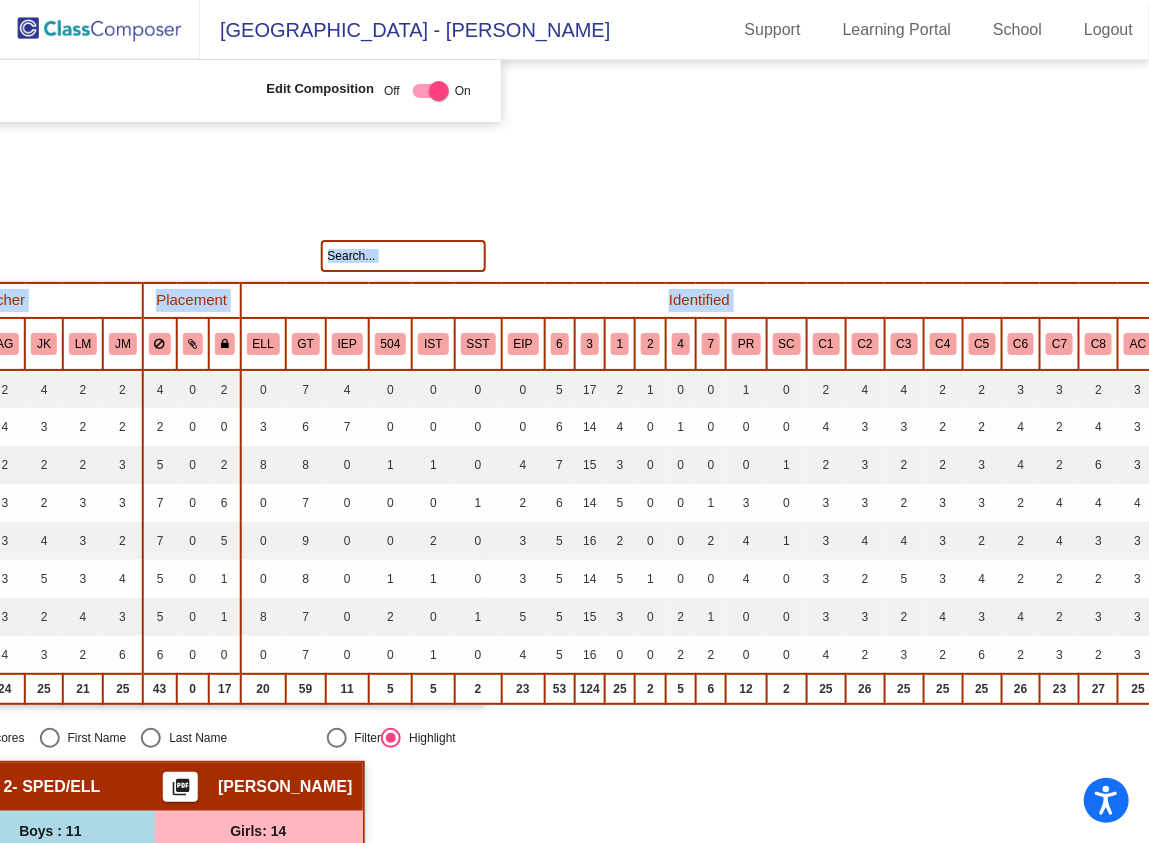 click 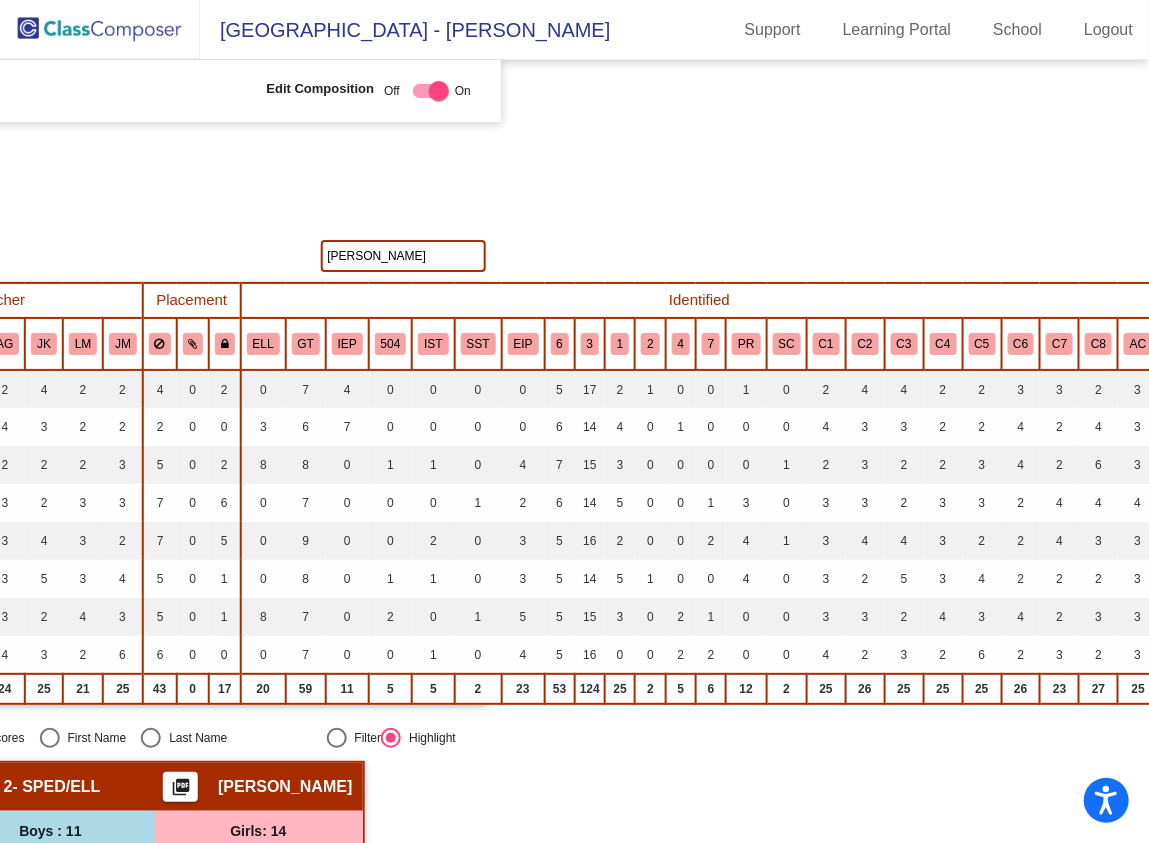type on "[PERSON_NAME]" 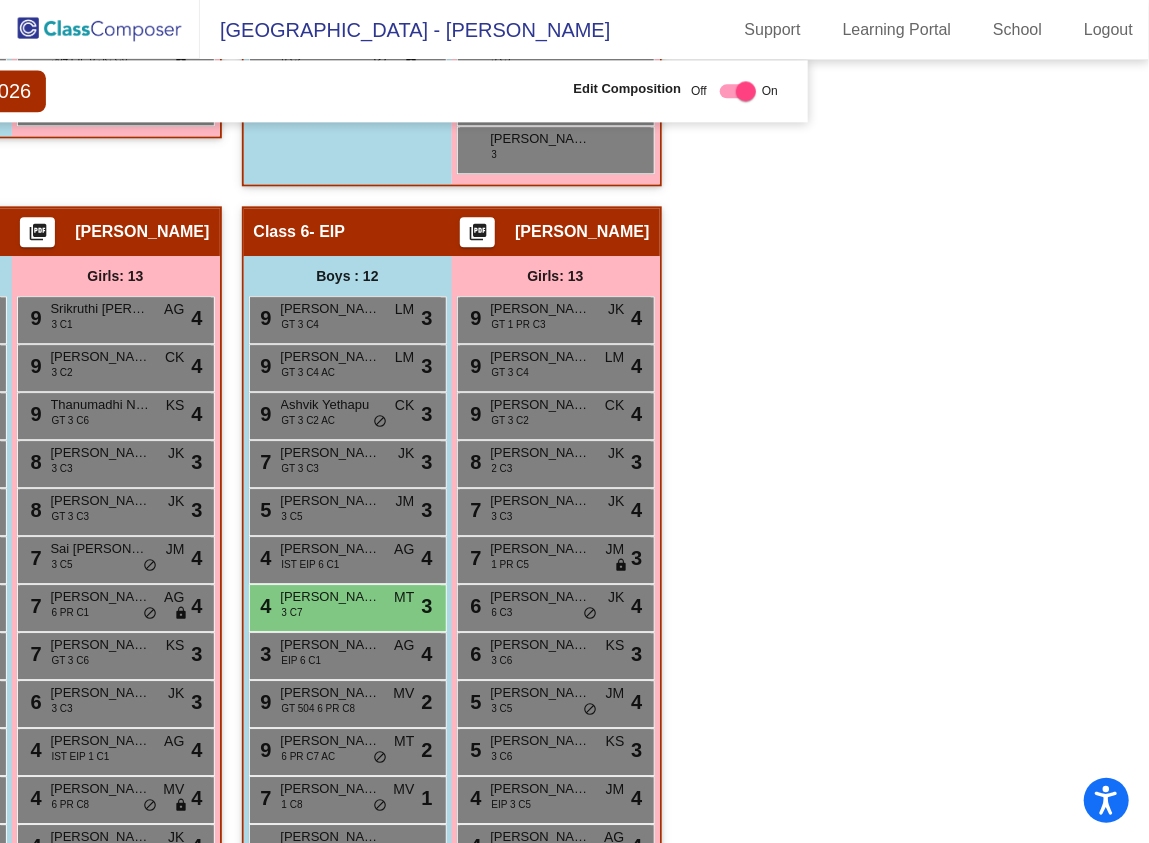 scroll, scrollTop: 2144, scrollLeft: 333, axis: both 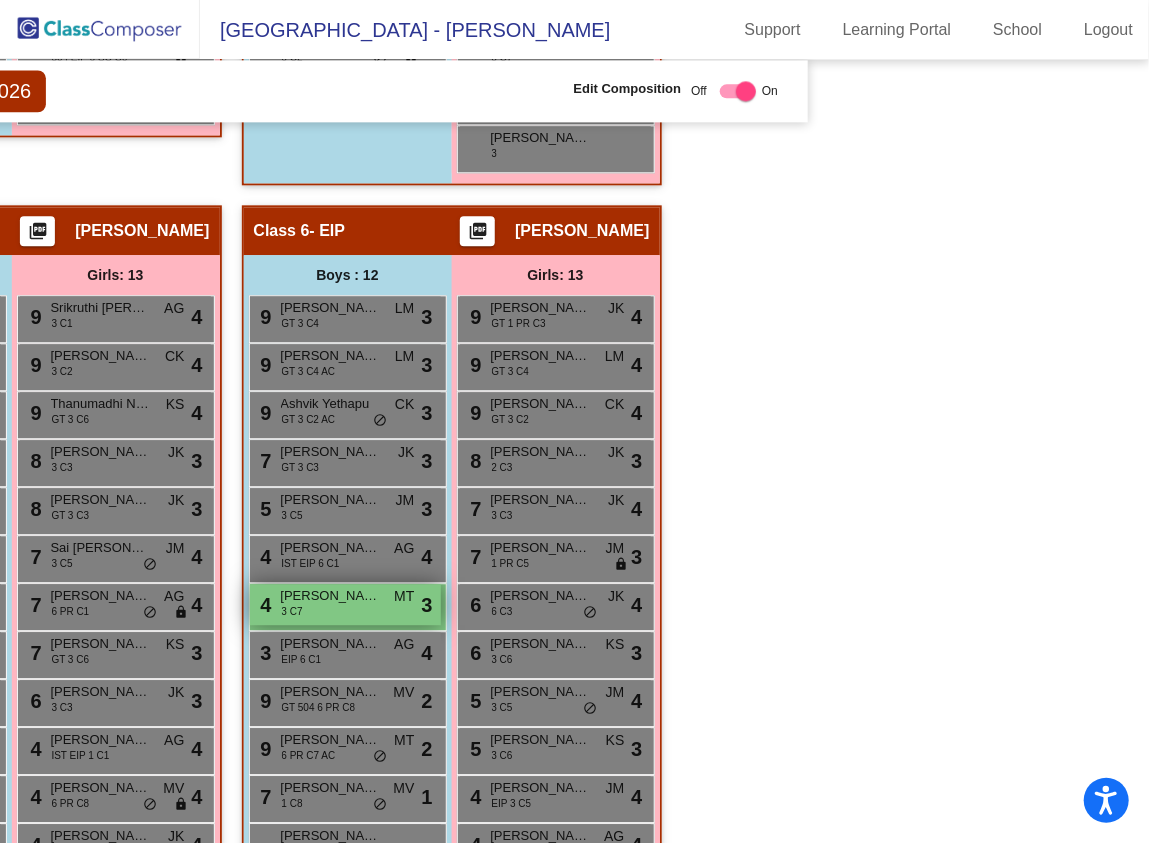 click on "4 [PERSON_NAME] 3 C7 MT lock do_not_disturb_alt 3" at bounding box center (345, 604) 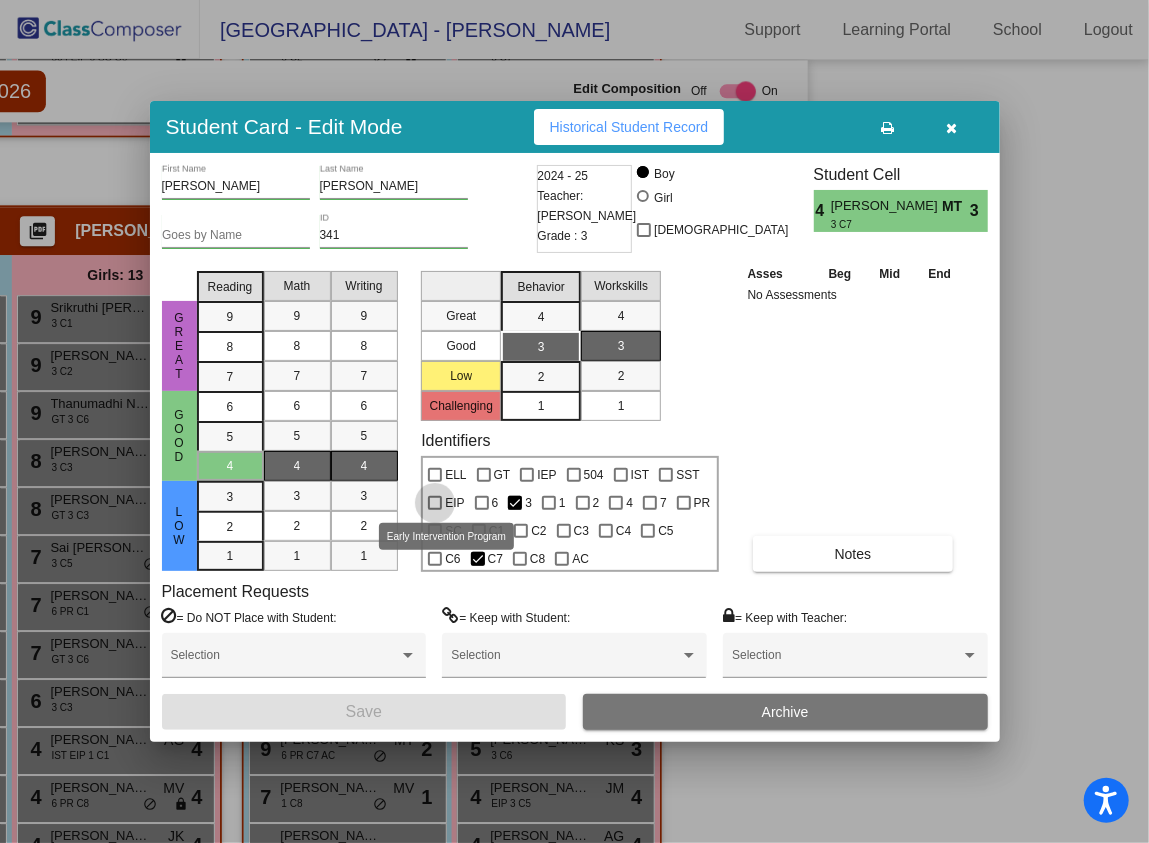 click at bounding box center [435, 503] 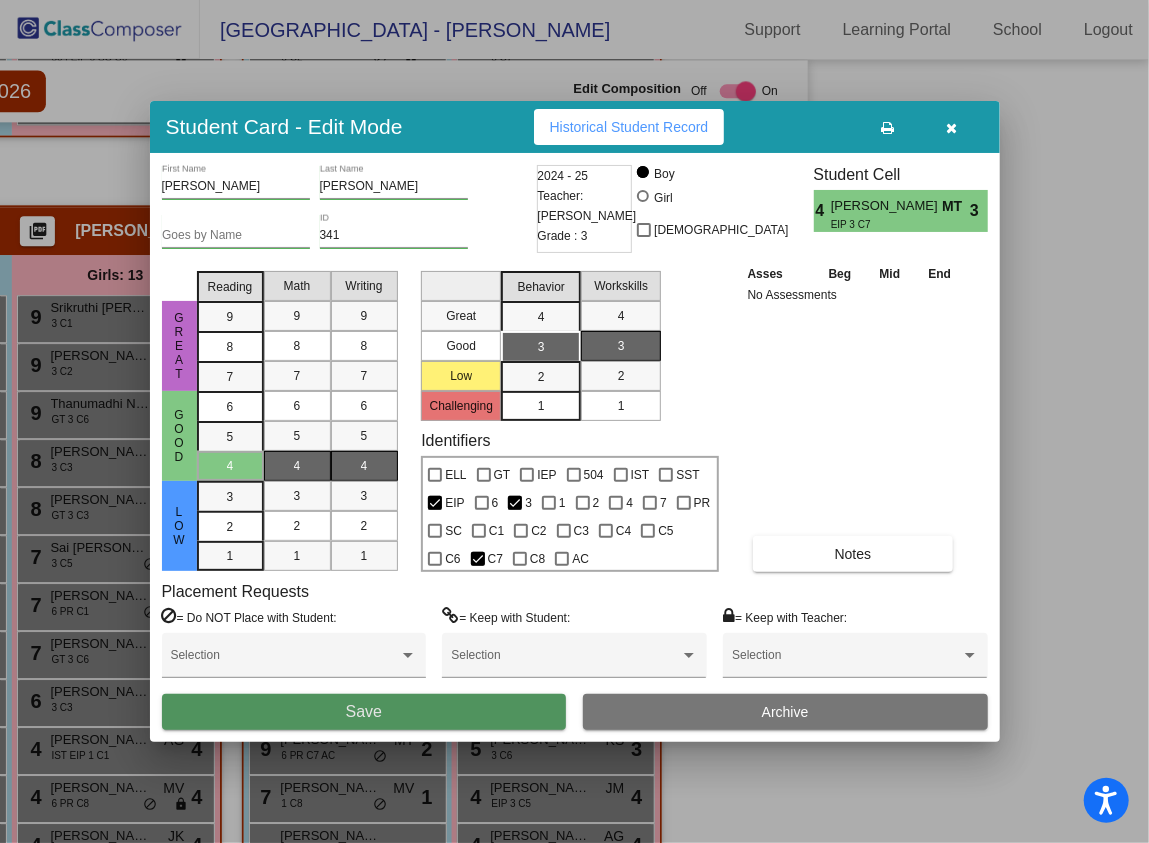 click on "Save" at bounding box center (364, 712) 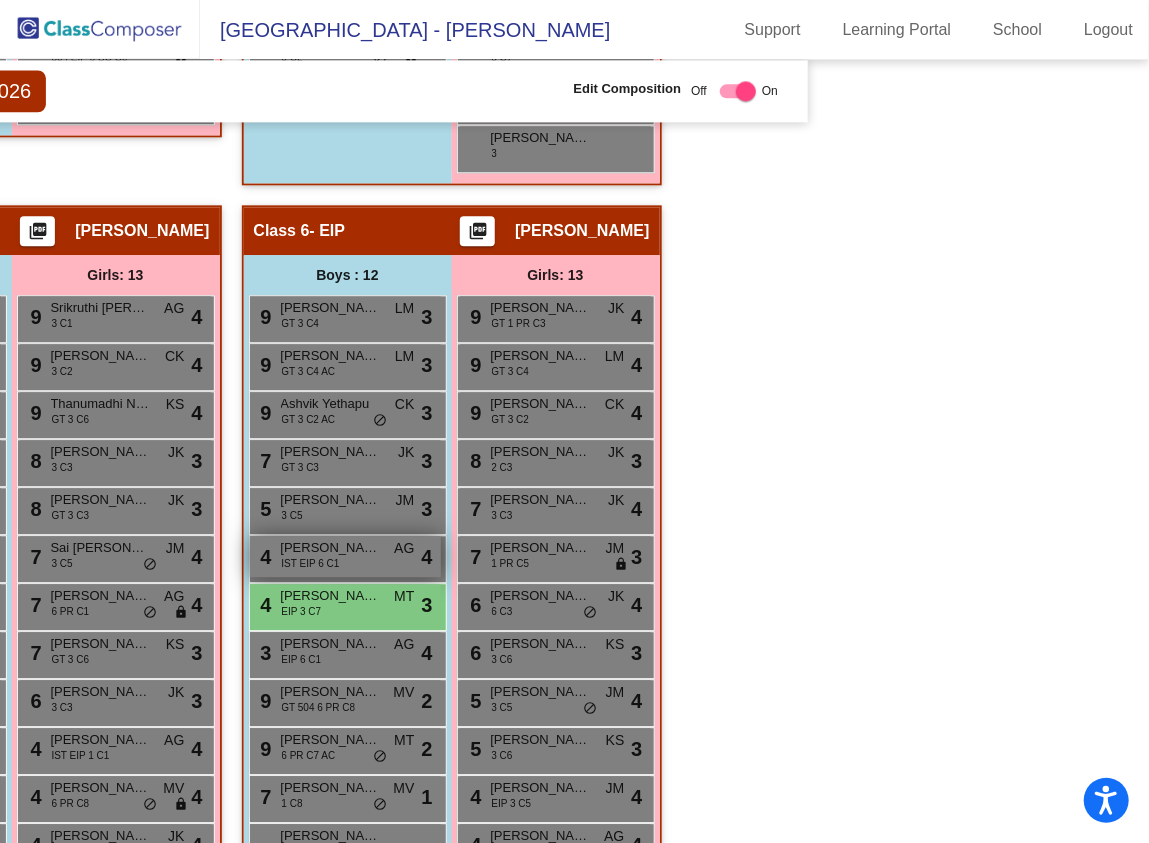 click on "IST EIP 6 C1" at bounding box center (311, 563) 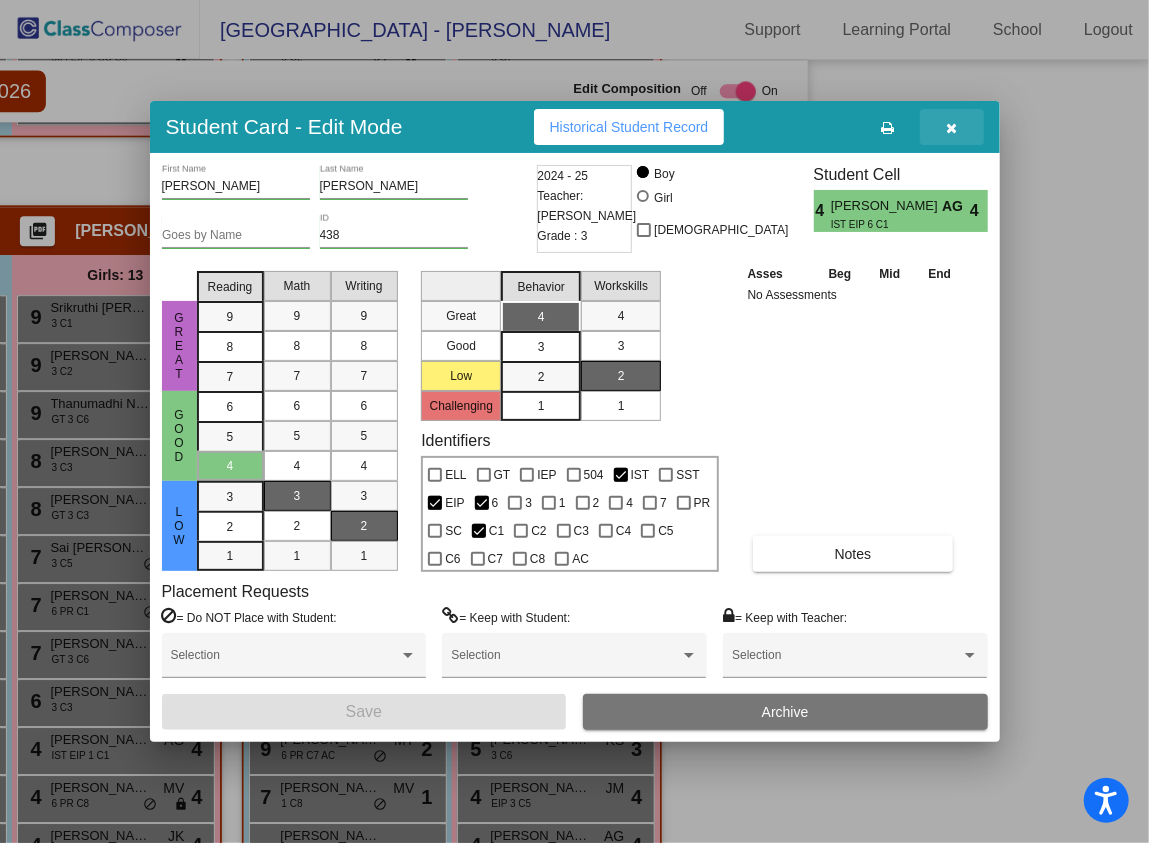 click at bounding box center [951, 128] 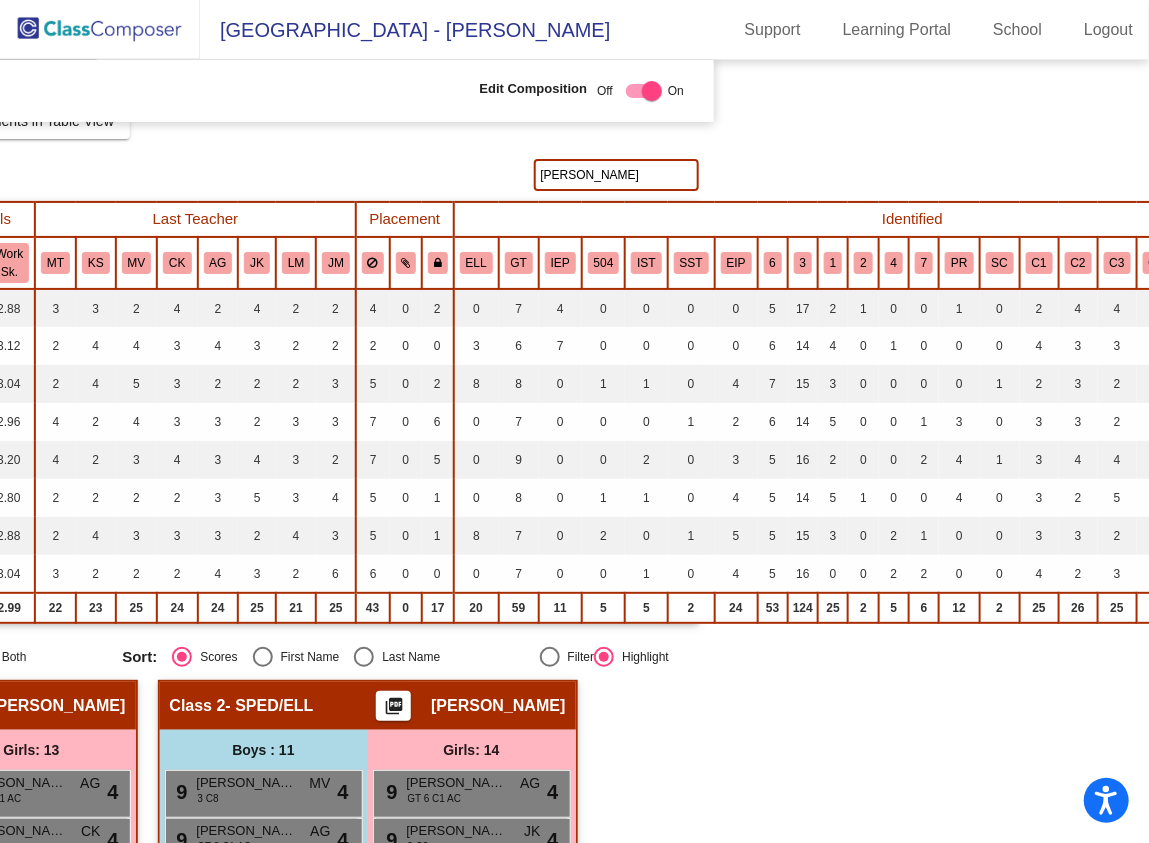 scroll, scrollTop: 82, scrollLeft: 426, axis: both 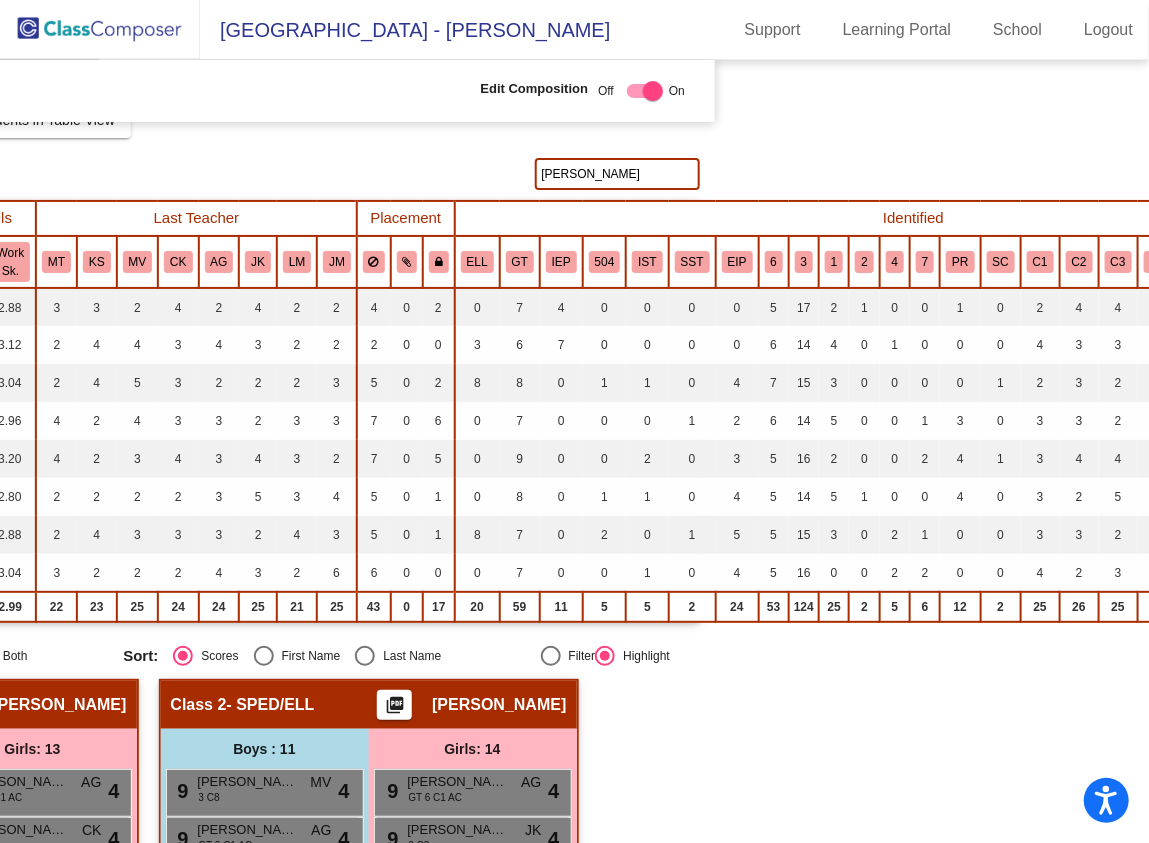 drag, startPoint x: 578, startPoint y: 164, endPoint x: 496, endPoint y: 151, distance: 83.02409 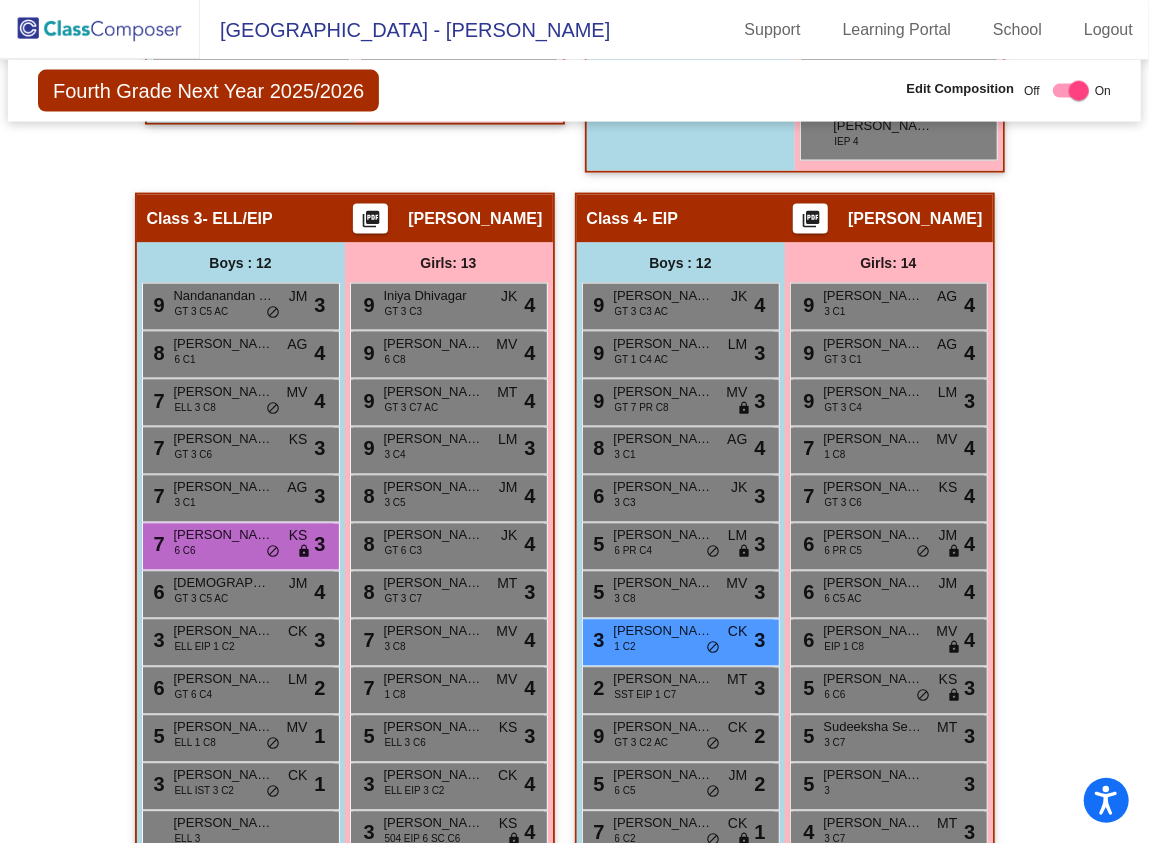 scroll, scrollTop: 1353, scrollLeft: 0, axis: vertical 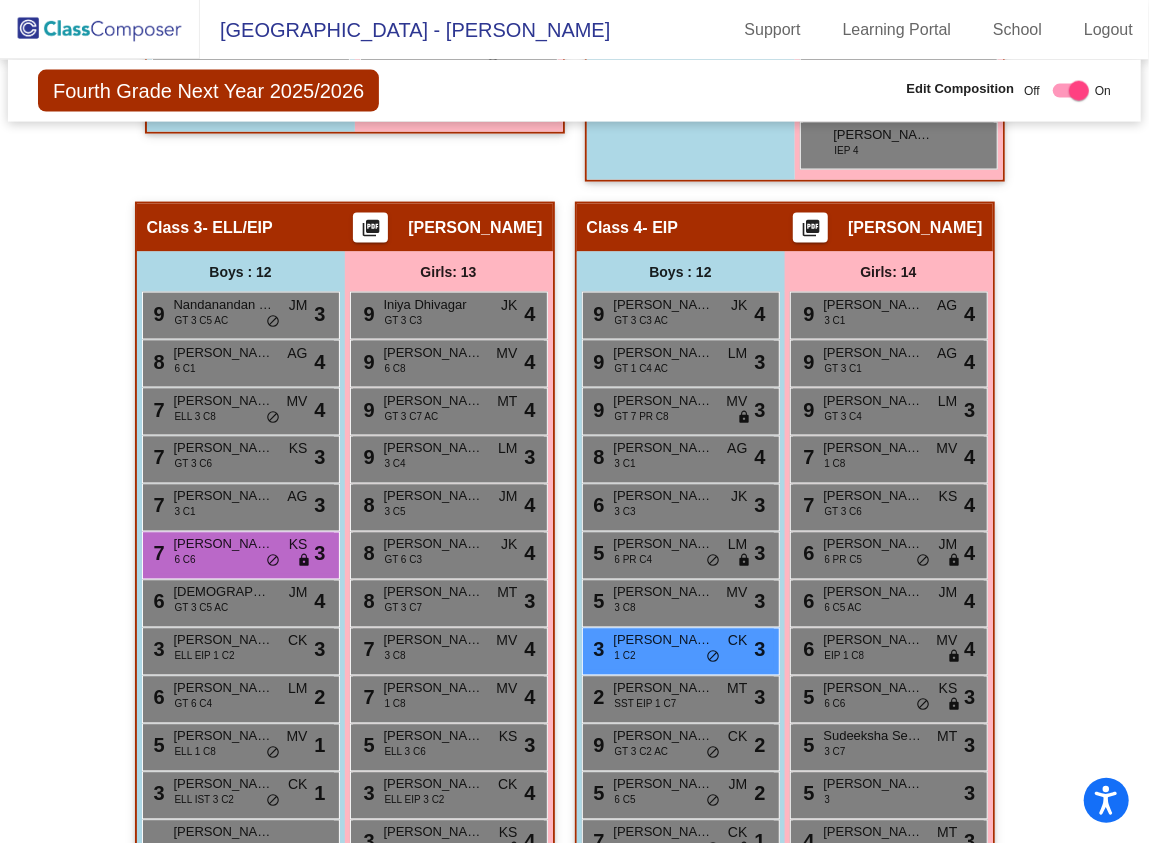 click on "Hallway   - Hallway Class  picture_as_pdf  Add Student  First Name Last Name Student Id  (Recommended)   Boy   Girl   [DEMOGRAPHIC_DATA] Add Close  Boys : 2  5 [PERSON_NAME] 3 C4 lock do_not_disturb_alt 3 [PERSON_NAME] 504 6 lock do_not_disturb_alt Girls: 11 9 [PERSON_NAME] 1 C7 lock do_not_disturb_alt 4 9 [PERSON_NAME] 6 C2 lock do_not_disturb_alt 3 7 [PERSON_NAME] 3 C4 lock do_not_disturb_alt 4 6 [PERSON_NAME] 6 C4 lock do_not_disturb_alt 4 6 [PERSON_NAME] 6 C6 lock do_not_disturb_alt 3 6 [PERSON_NAME] 6 C6 lock do_not_disturb_alt 3 6 [PERSON_NAME] 6 C2 lock do_not_disturb_alt 3 5 [PERSON_NAME] [PERSON_NAME] 3 C4 lock do_not_disturb_alt 3 4 [PERSON_NAME] 6 C8 lock do_not_disturb_alt 4 1 [PERSON_NAME] EIP 6 C1 lock do_not_disturb_alt 4 1 Khrystyna Sorohina ELL EIP 6 C6 lock do_not_disturb_alt 3 Class 1   - SPED  picture_as_pdf [PERSON_NAME]  Add Student  First Name Last Name Student Id  (Recommended)   Boy   Girl   [DEMOGRAPHIC_DATA] Add Close  Boys : 12  9 [PERSON_NAME] 3 C6 KS lock do_not_disturb_alt 4 9 3 C2" 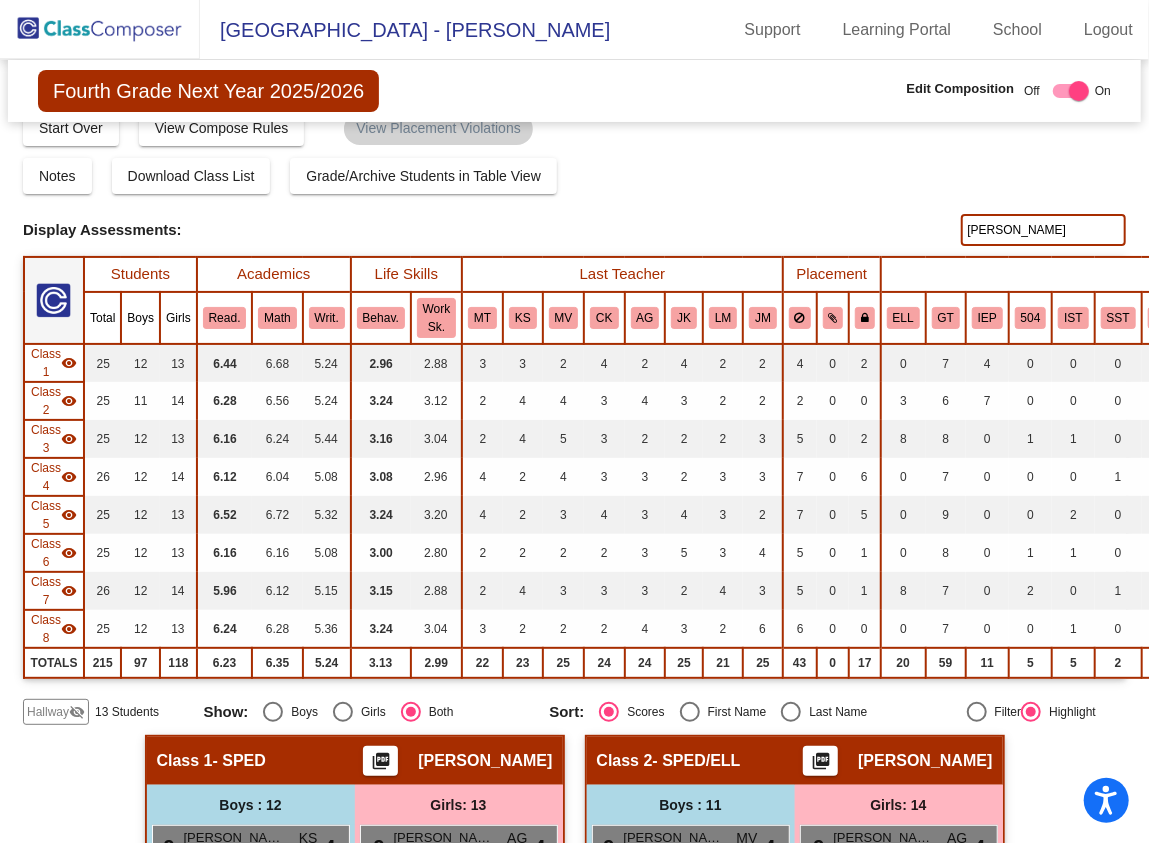 scroll, scrollTop: 0, scrollLeft: 0, axis: both 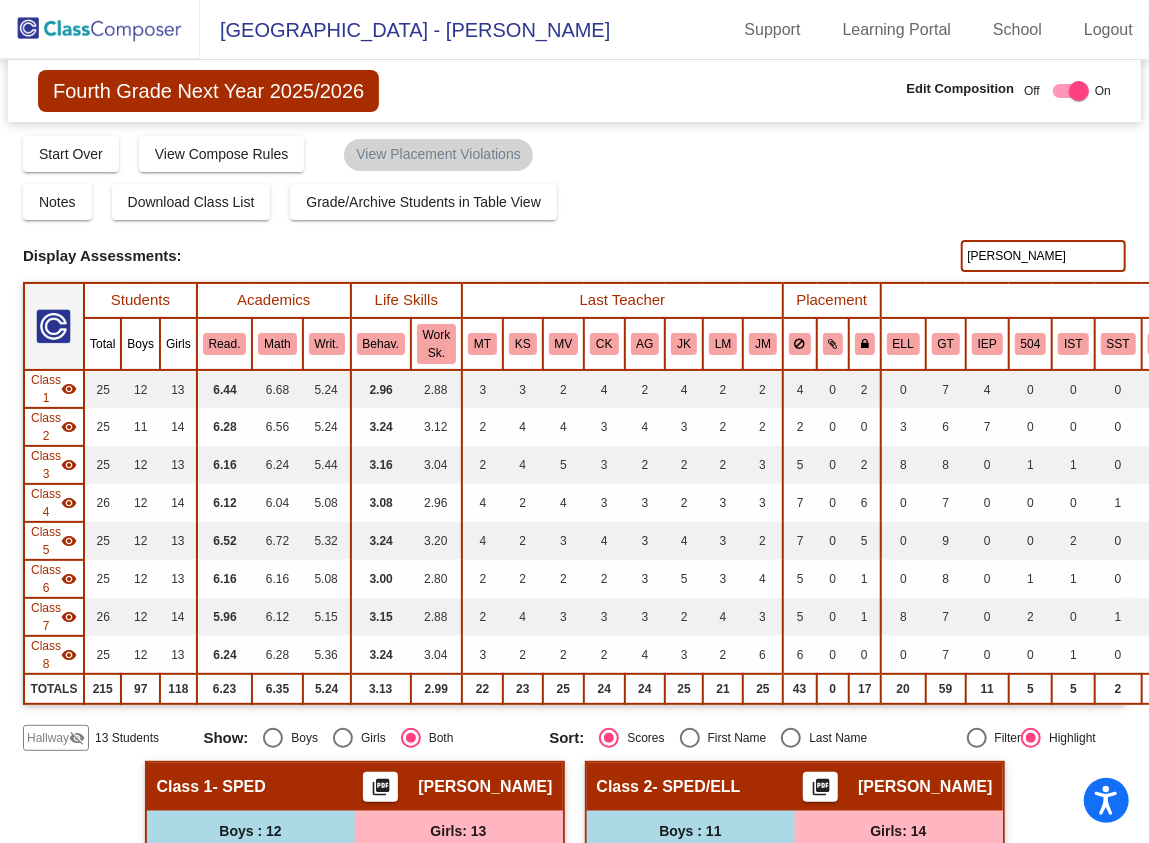drag, startPoint x: 1010, startPoint y: 259, endPoint x: 936, endPoint y: 252, distance: 74.330345 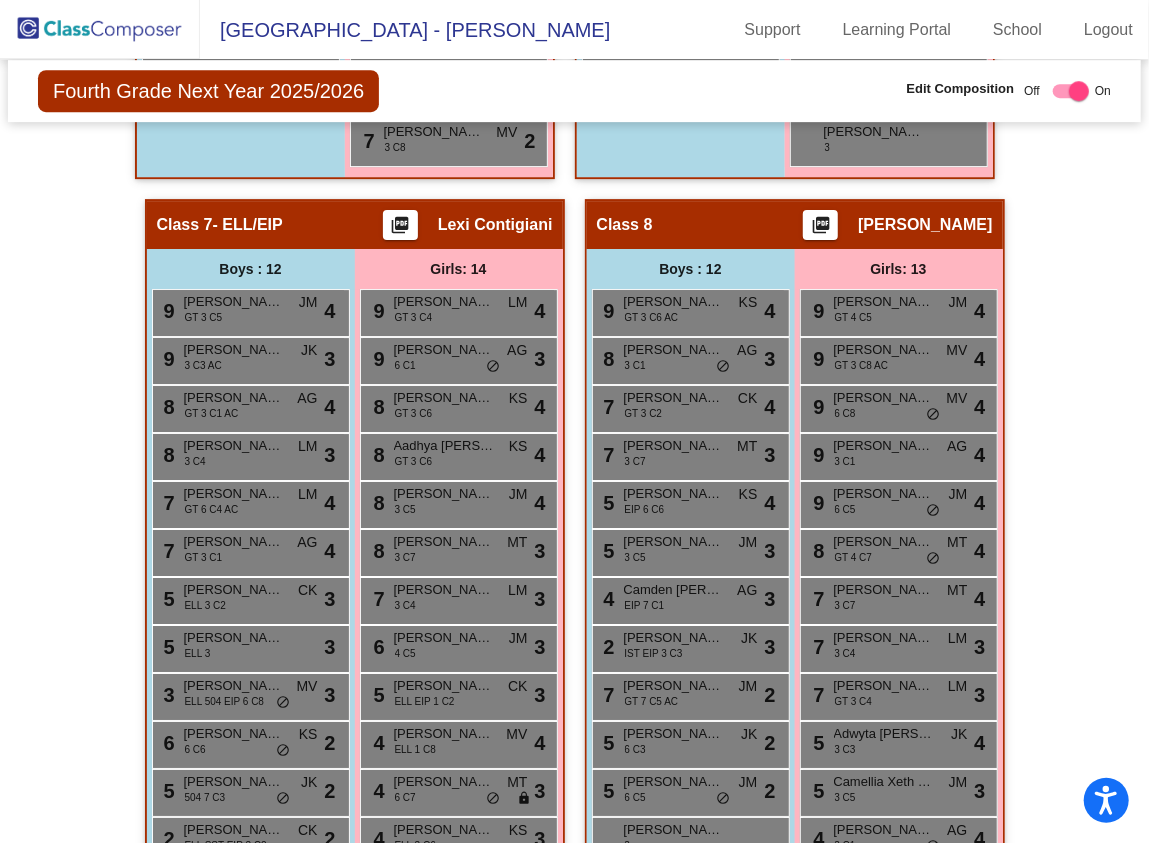 scroll, scrollTop: 2889, scrollLeft: 0, axis: vertical 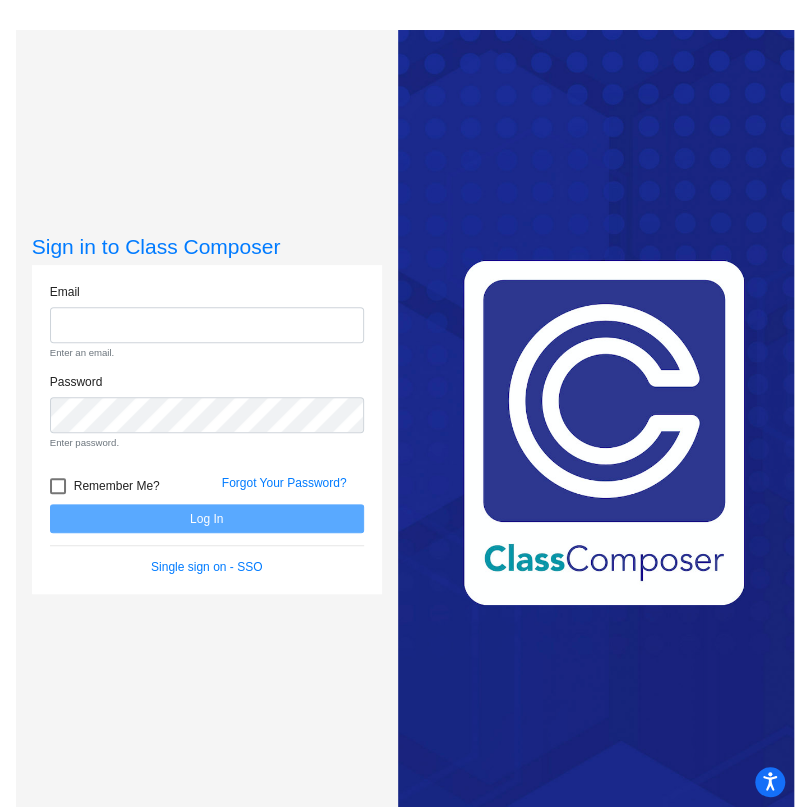 click 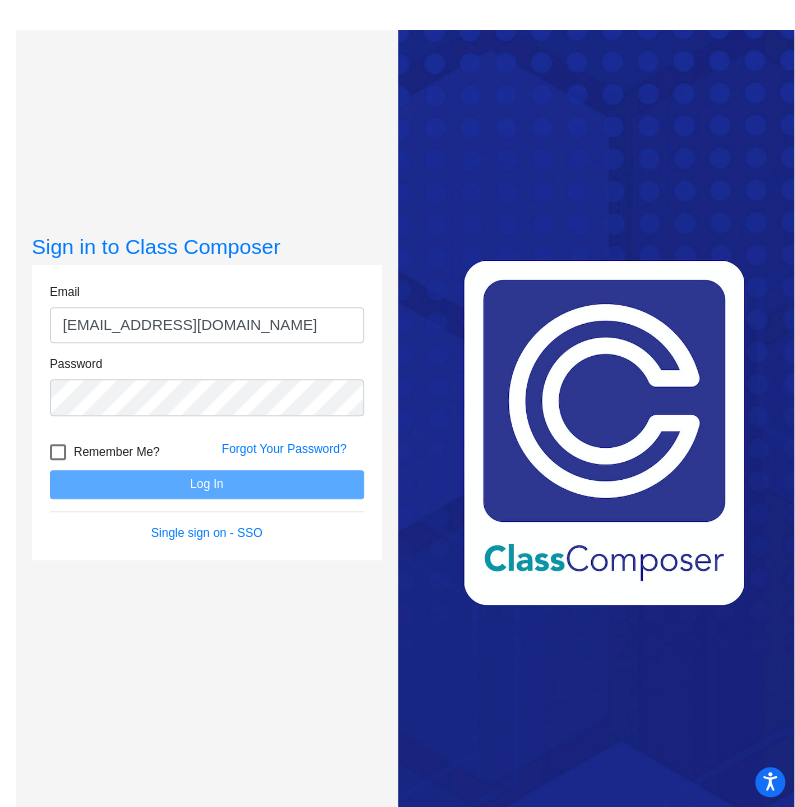 type on "[EMAIL_ADDRESS][DOMAIN_NAME]" 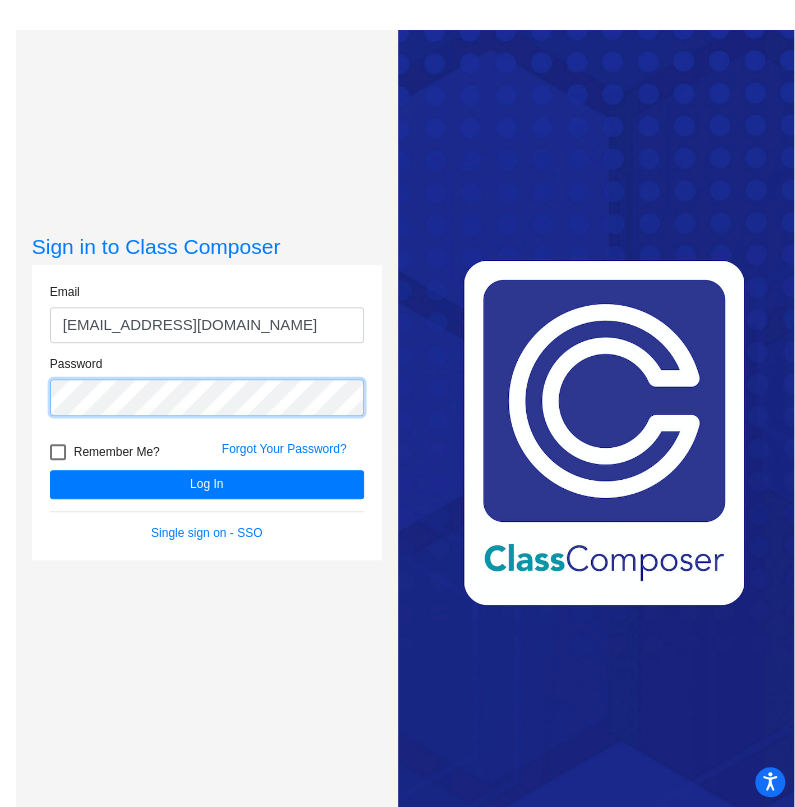 click on "Log In" 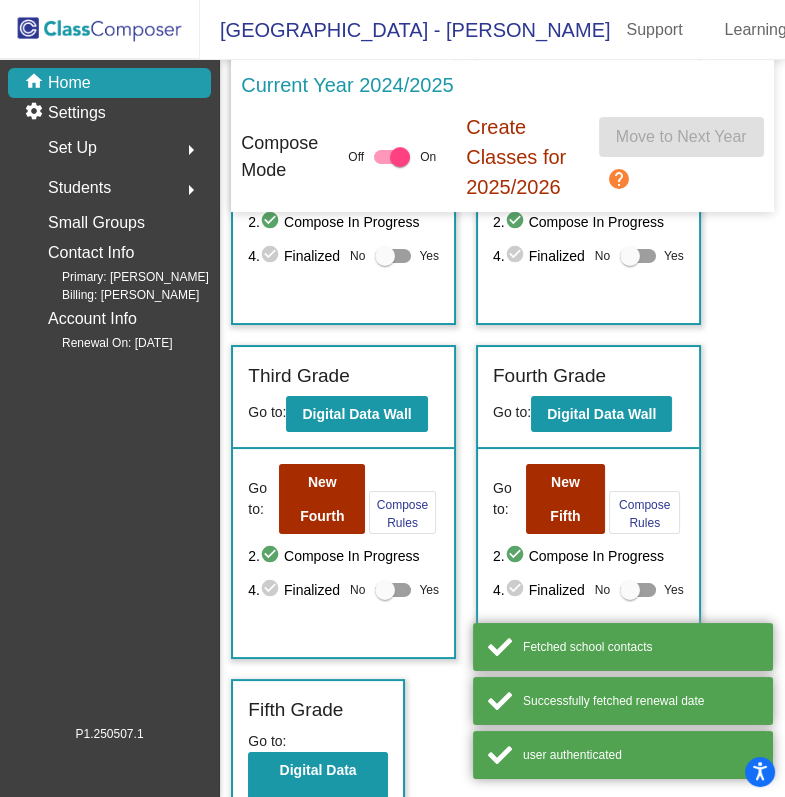 scroll, scrollTop: 578, scrollLeft: 0, axis: vertical 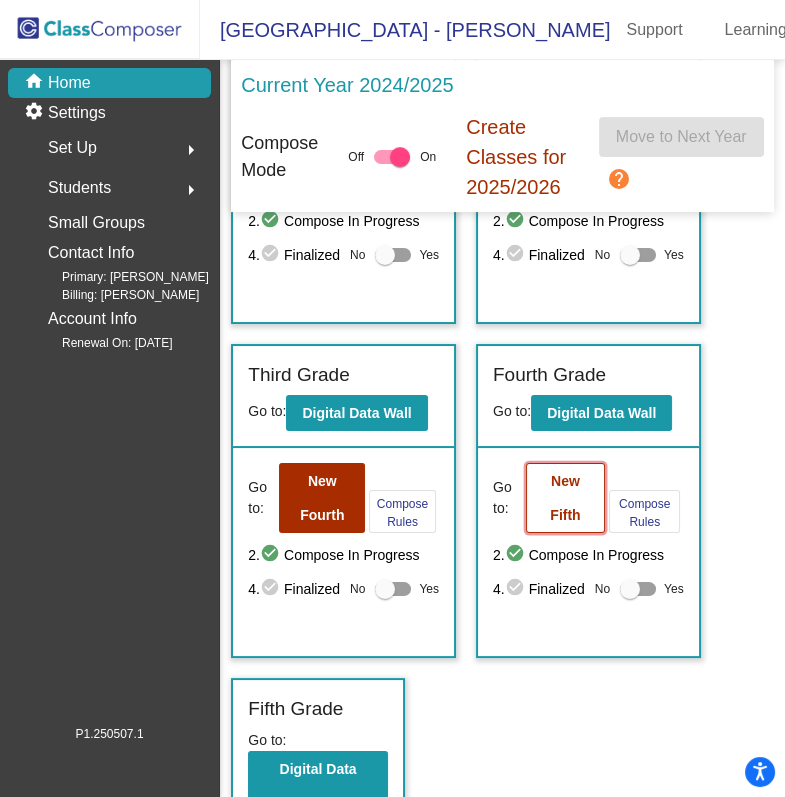 click on "New Fifth" 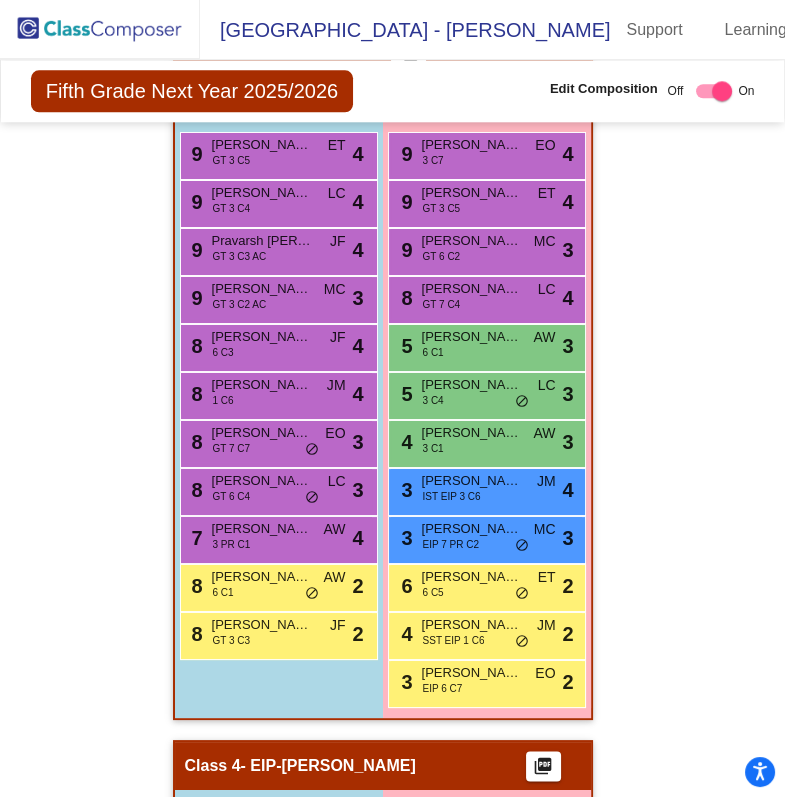 scroll, scrollTop: 2130, scrollLeft: 0, axis: vertical 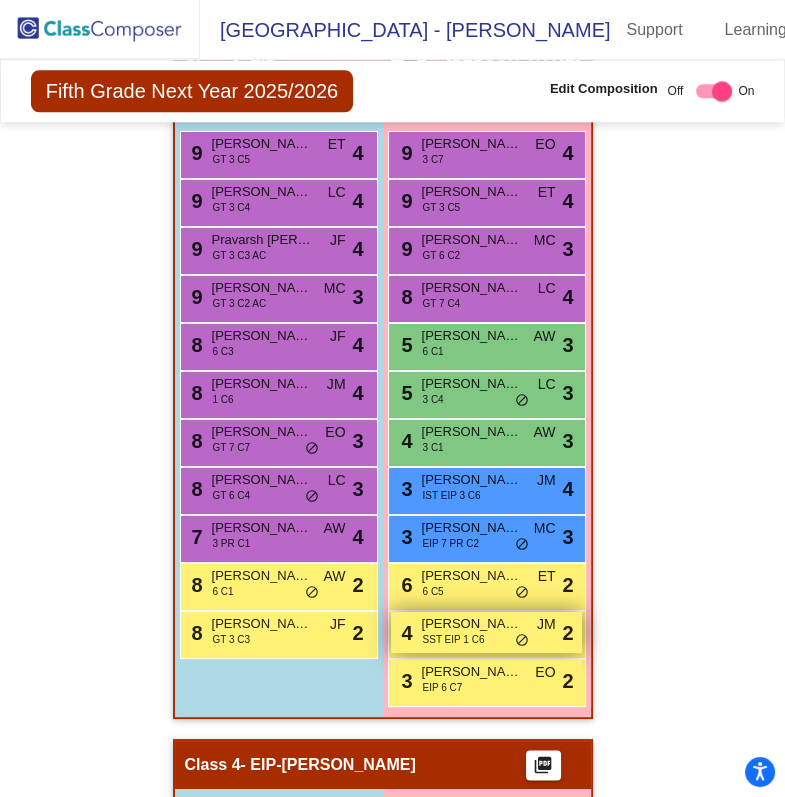 click on "[PERSON_NAME]" at bounding box center (472, 624) 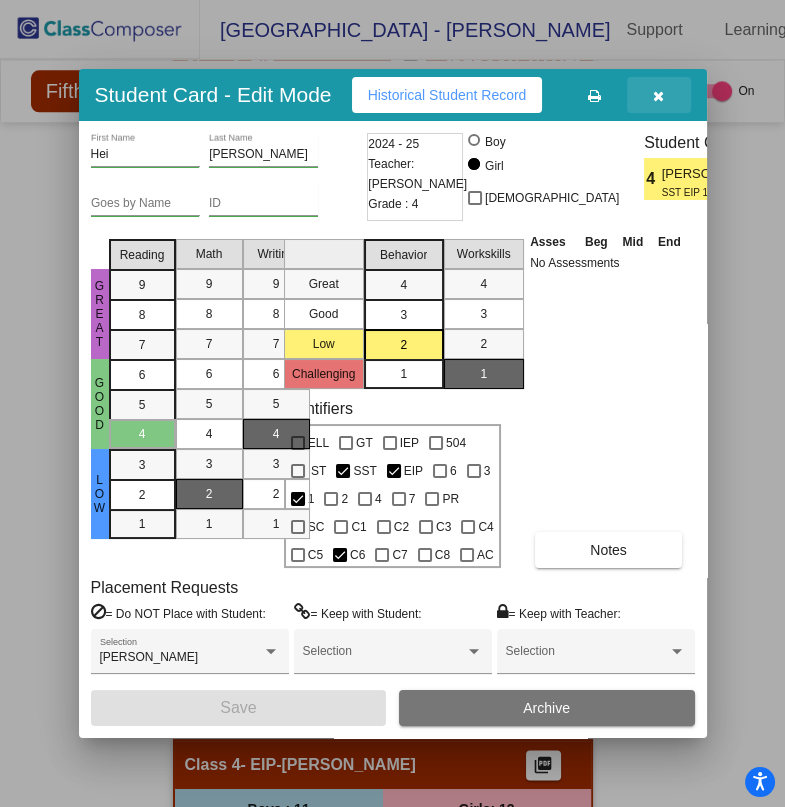 click at bounding box center [658, 96] 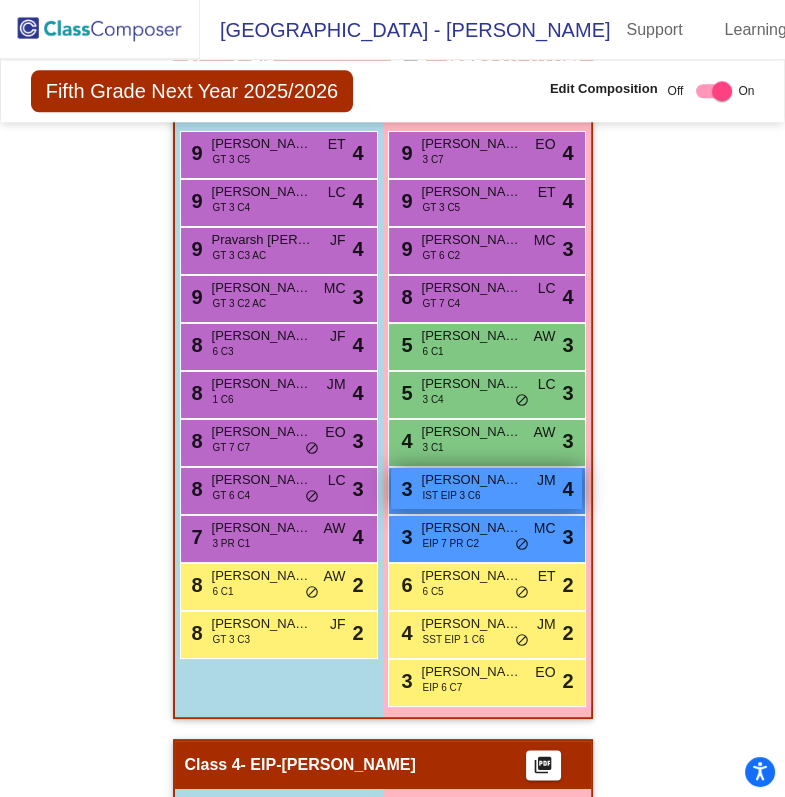 click on "3 Siddhiksha Bhongiri IST EIP 3 C6 JM lock do_not_disturb_alt 4" at bounding box center (486, 488) 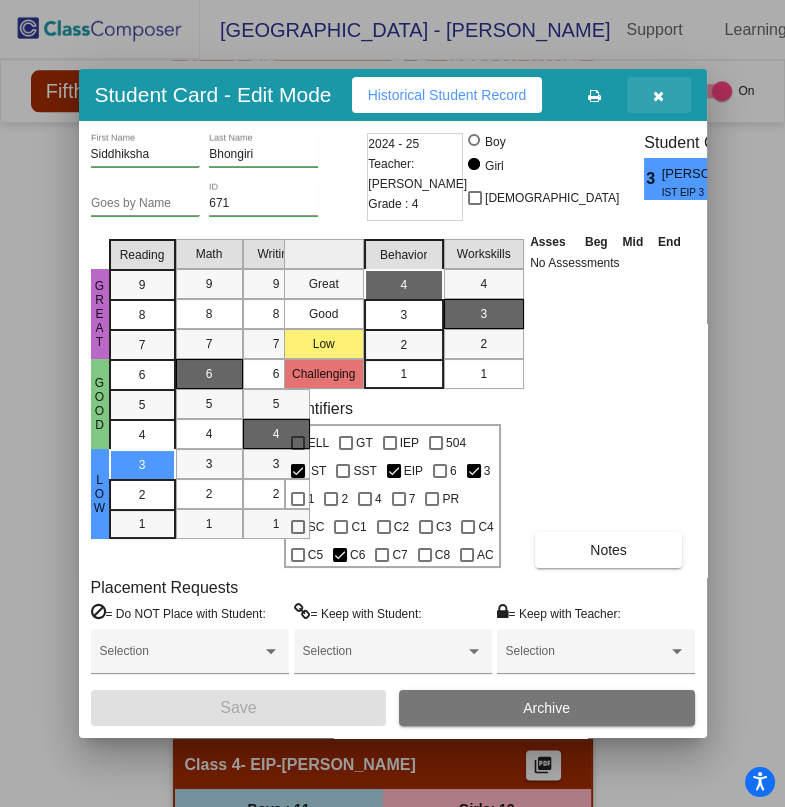 click at bounding box center (658, 96) 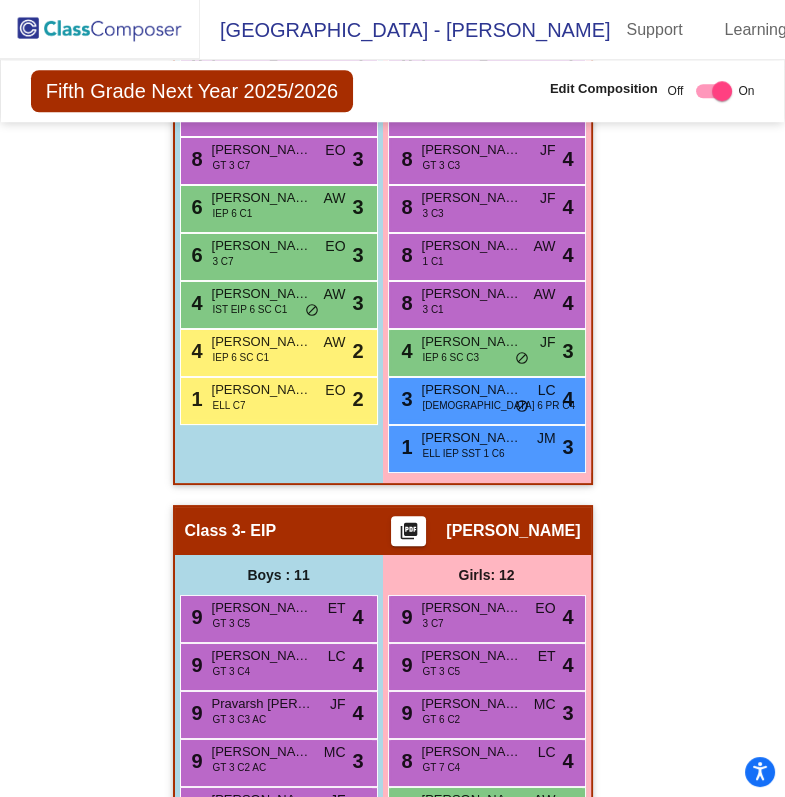 scroll, scrollTop: 1633, scrollLeft: 0, axis: vertical 